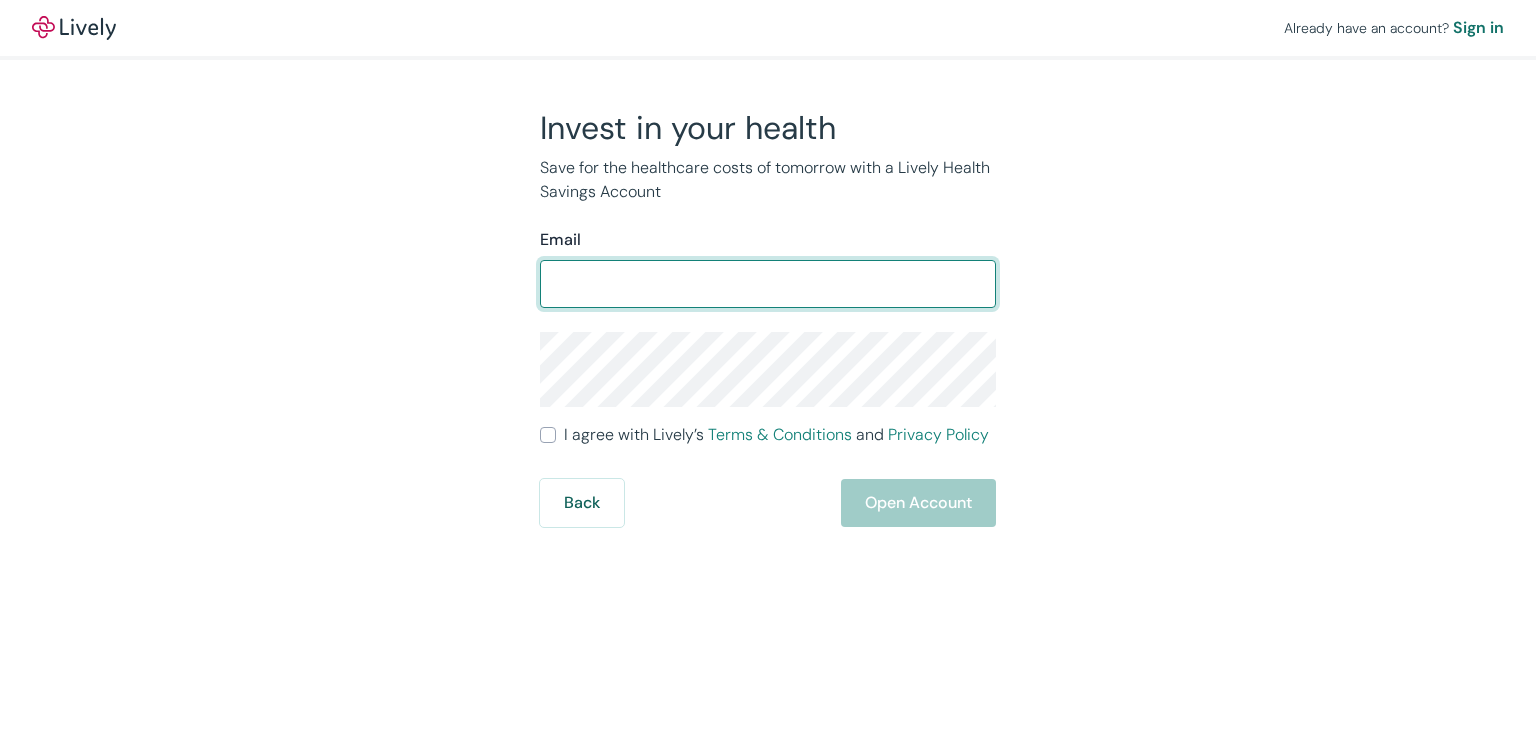 scroll, scrollTop: 0, scrollLeft: 0, axis: both 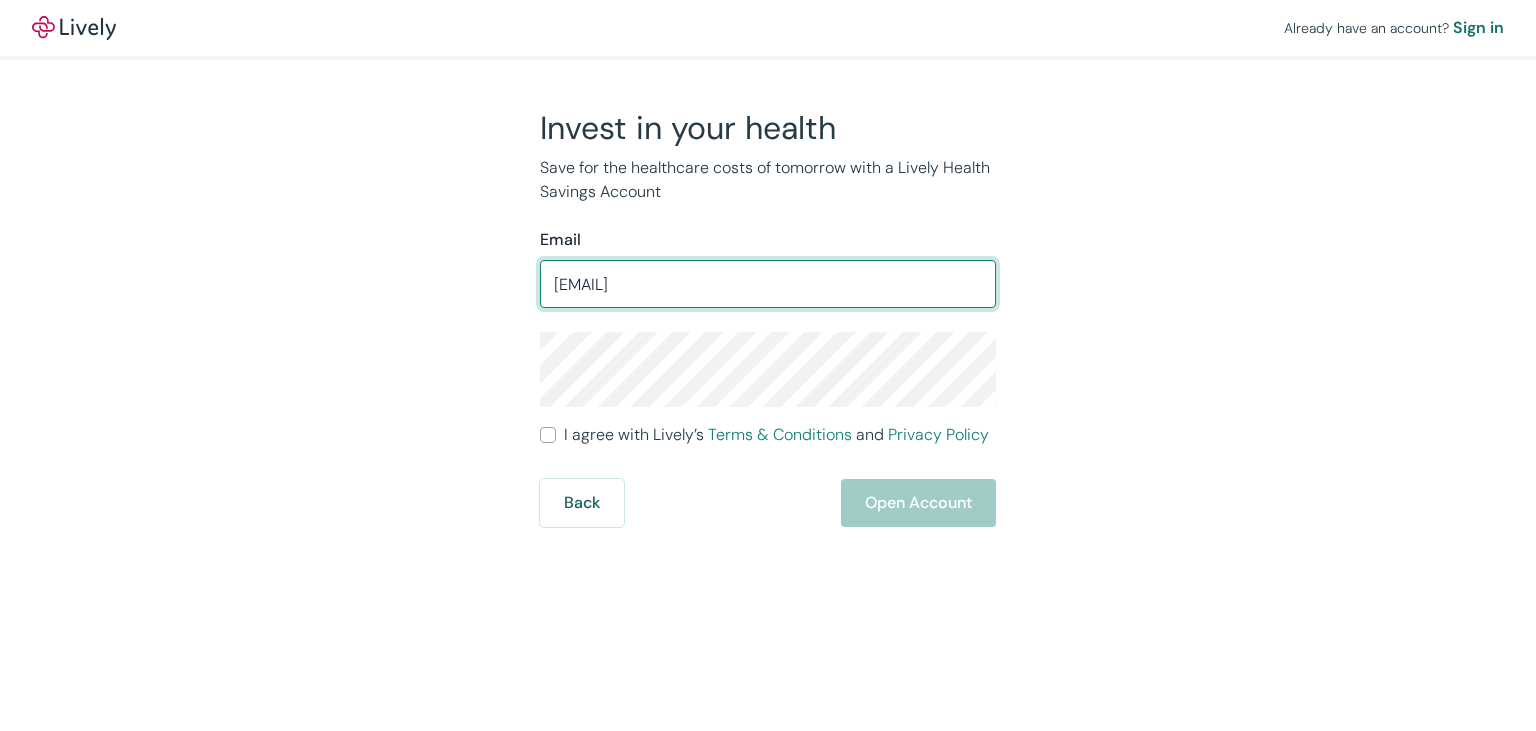 type on "[EMAIL]" 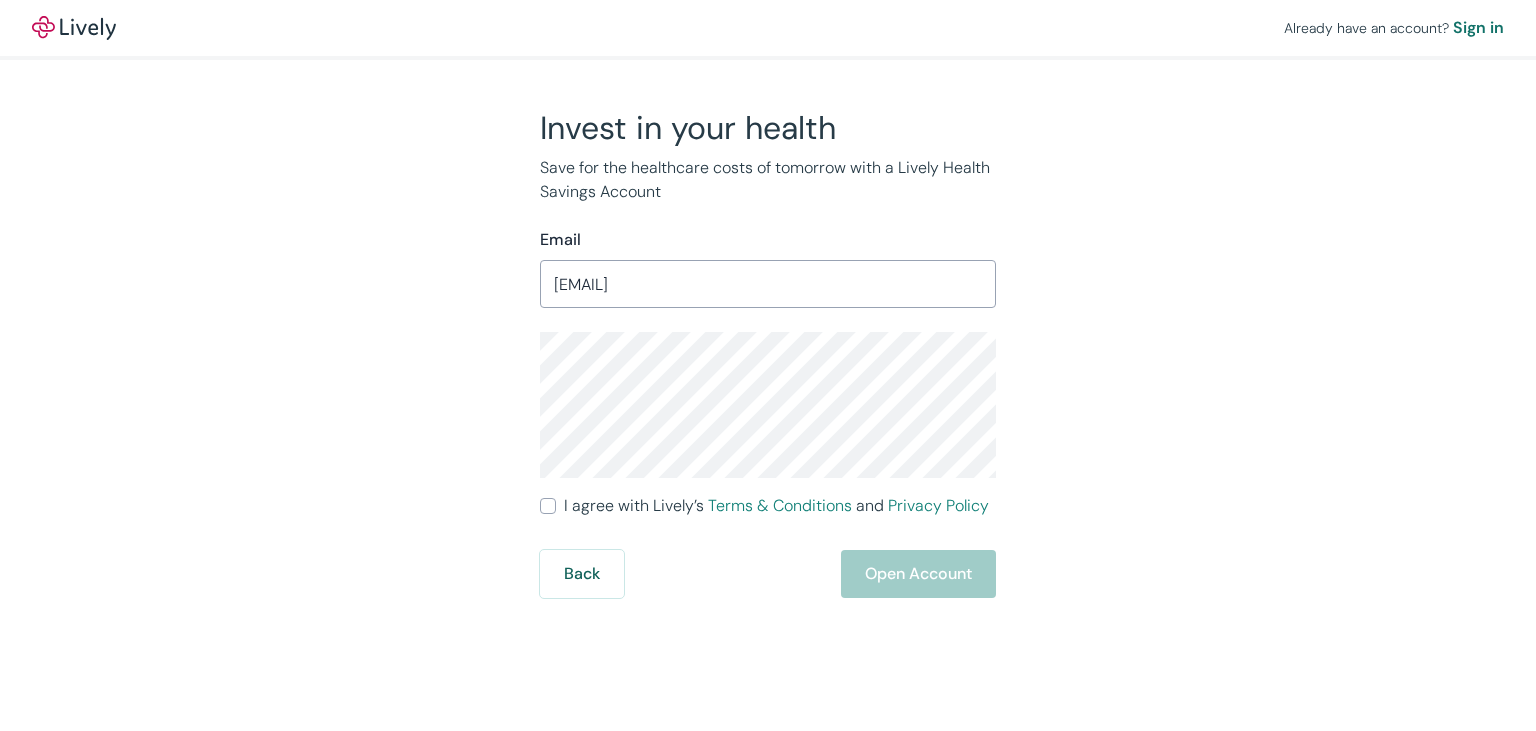 click on "I agree with Lively’s   Terms & Conditions   and   Privacy Policy" at bounding box center [548, 506] 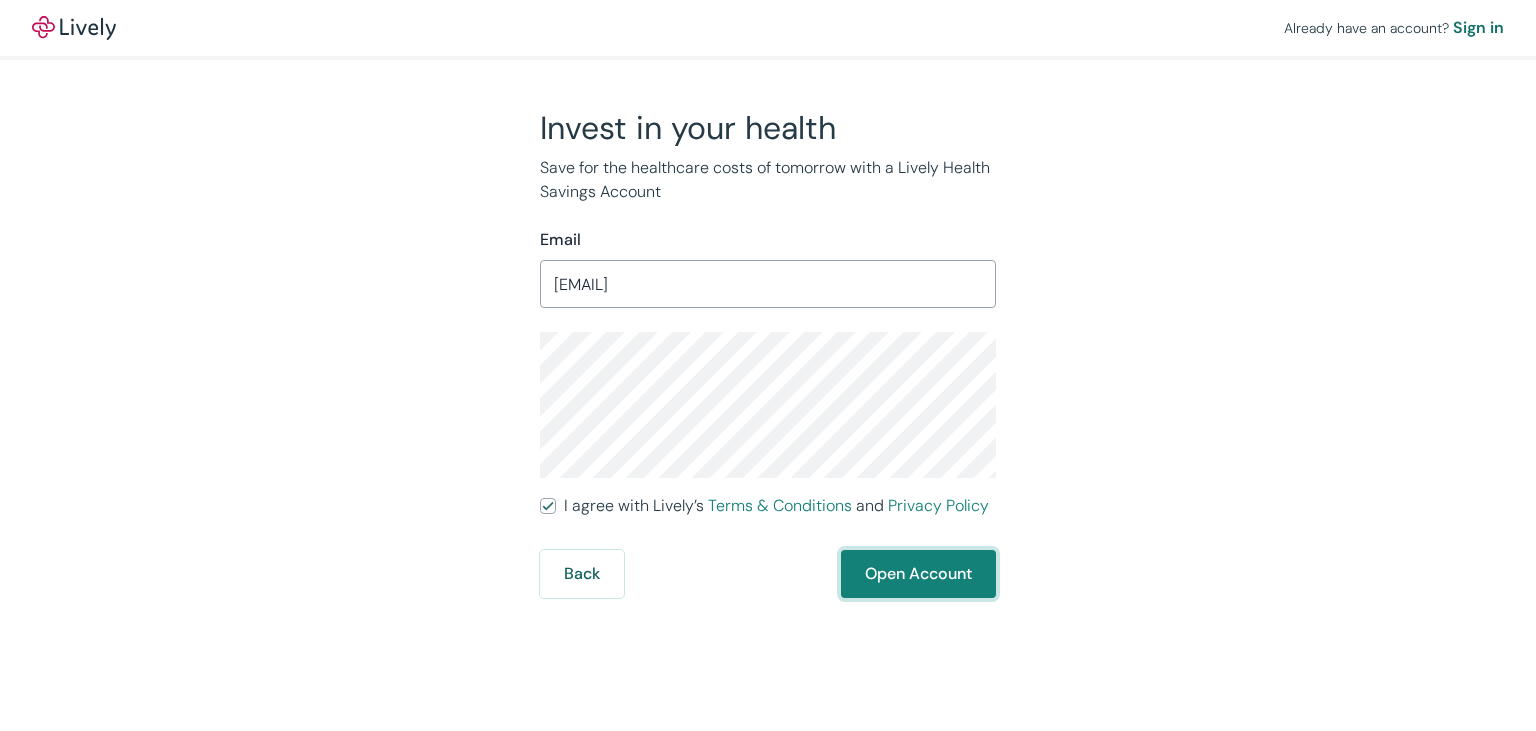click on "Open Account" at bounding box center [918, 574] 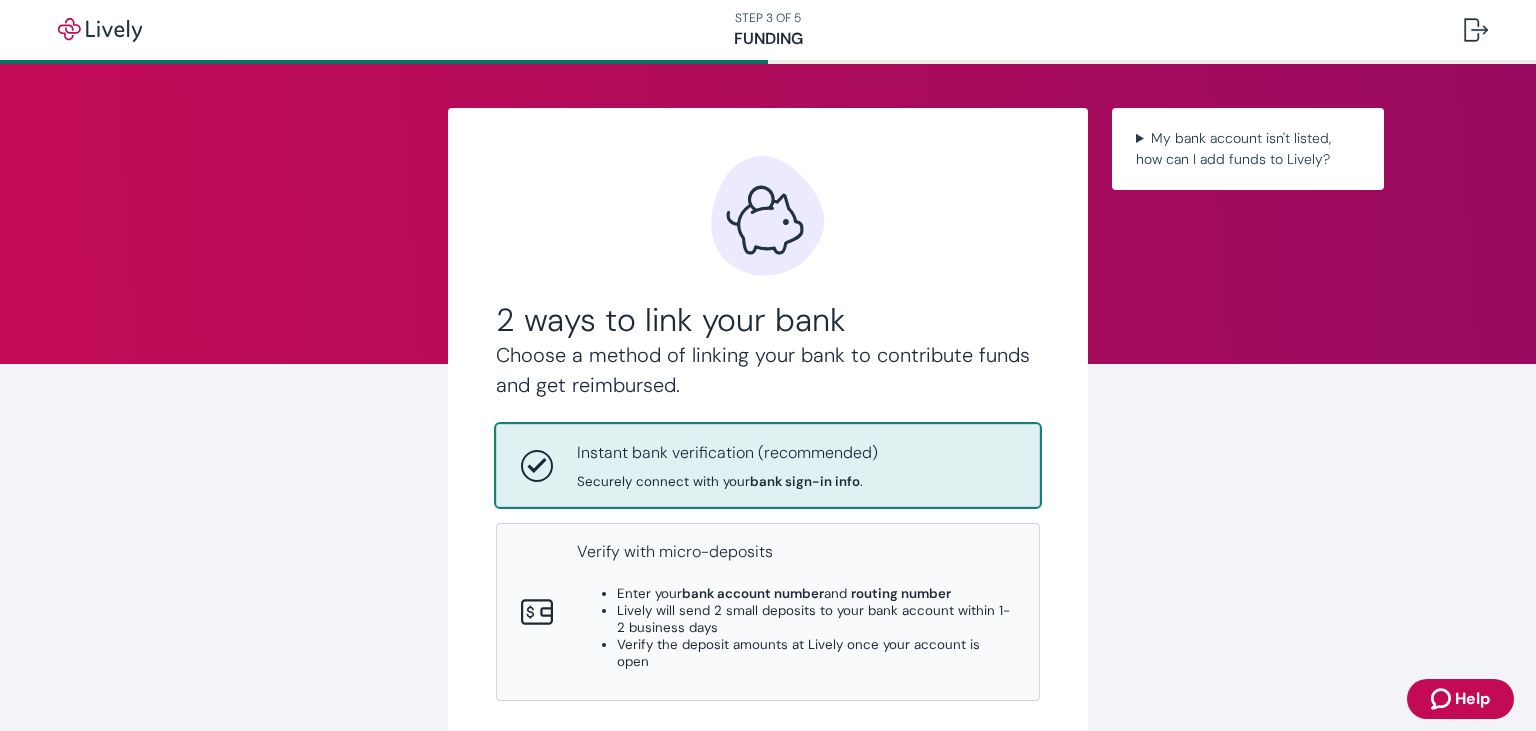scroll, scrollTop: 0, scrollLeft: 0, axis: both 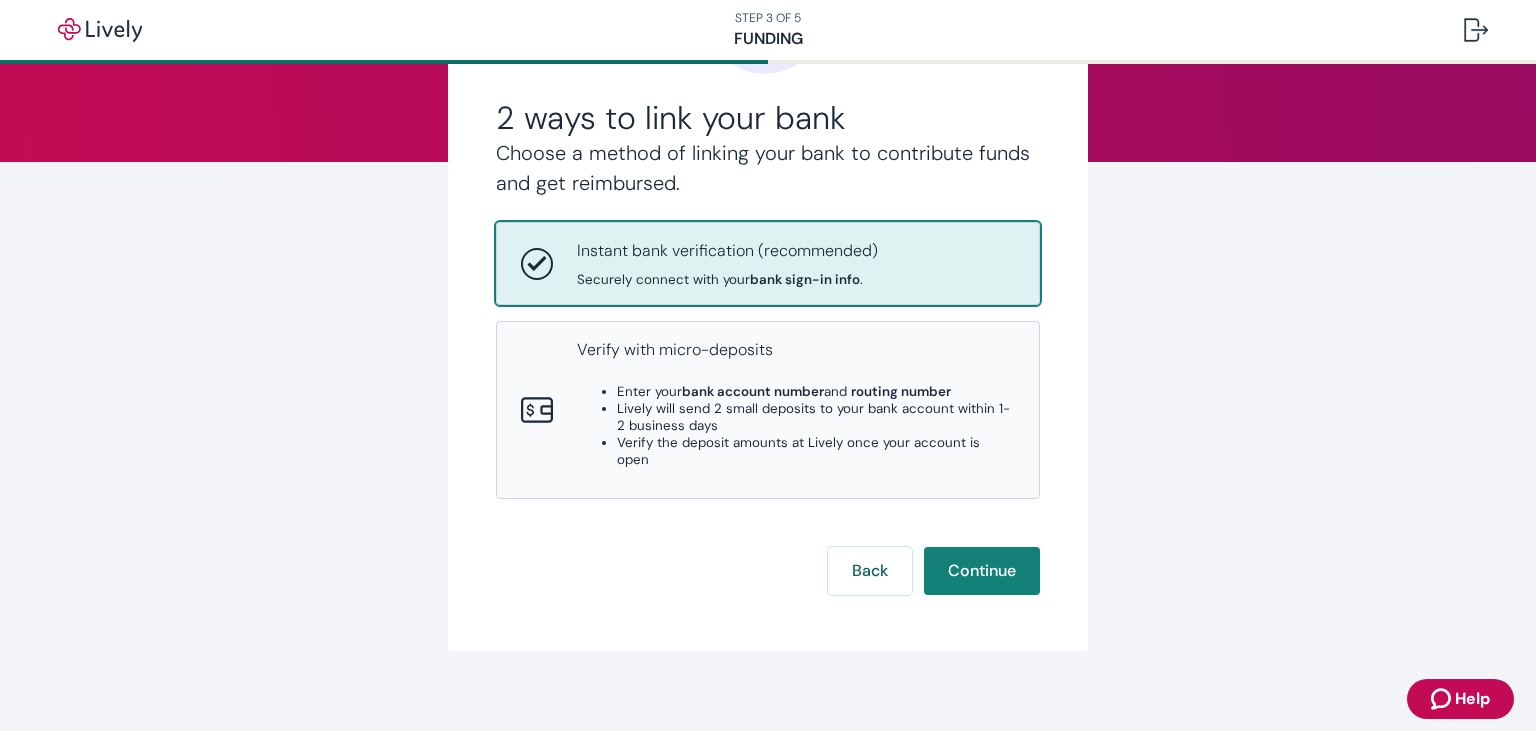 click on "Instant bank verification (recommended) Securely connect with your  bank sign-in info ." at bounding box center [727, 263] 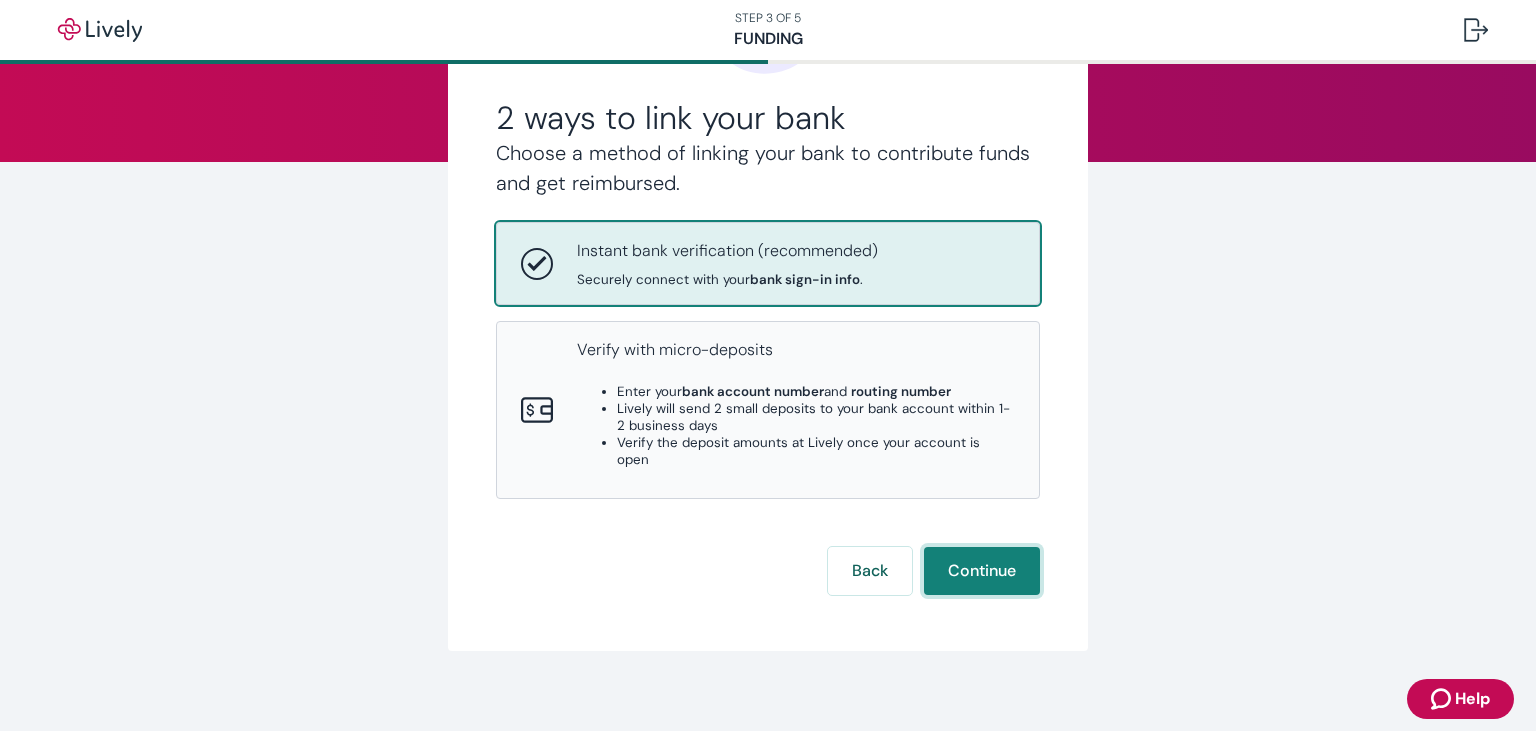click on "Continue" at bounding box center [982, 571] 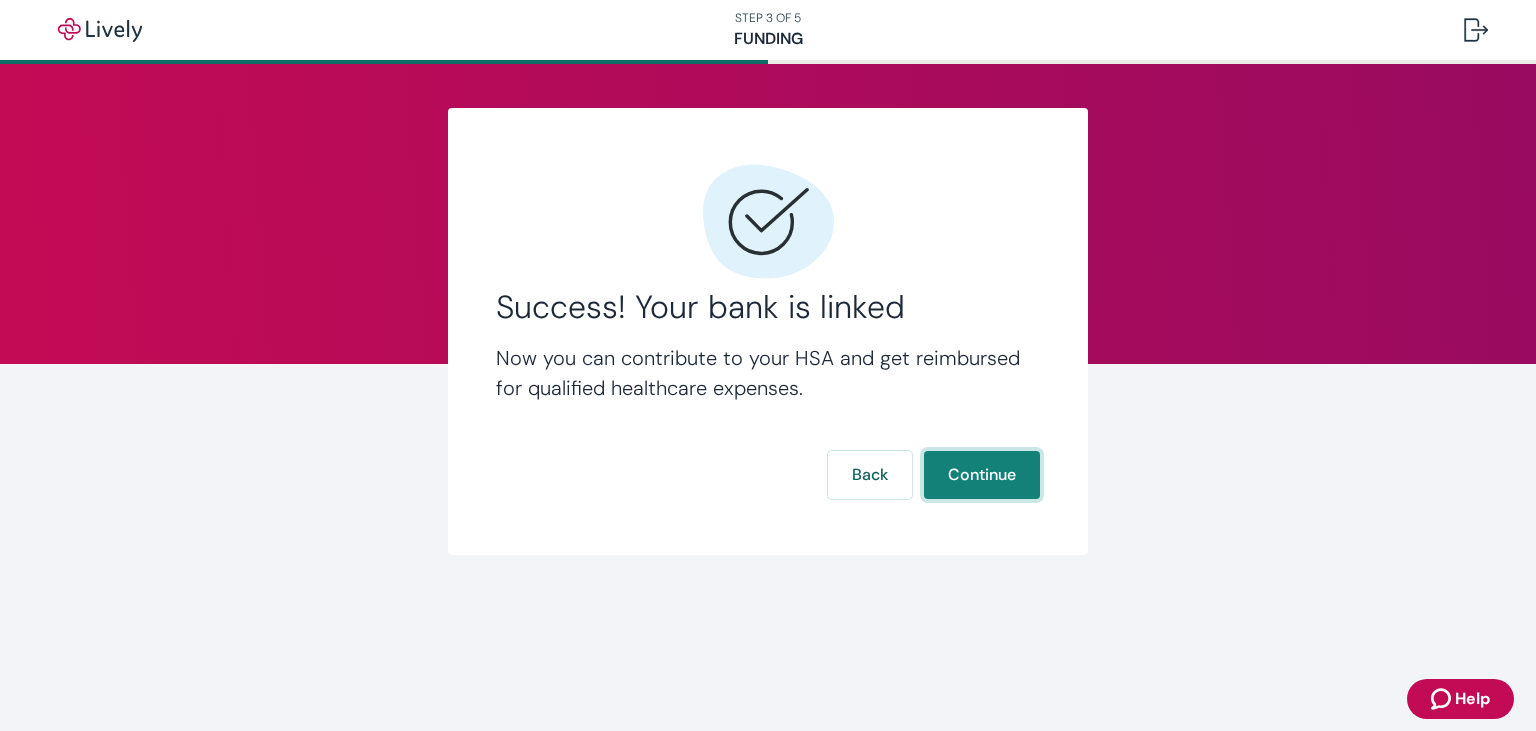 click on "Continue" at bounding box center [982, 475] 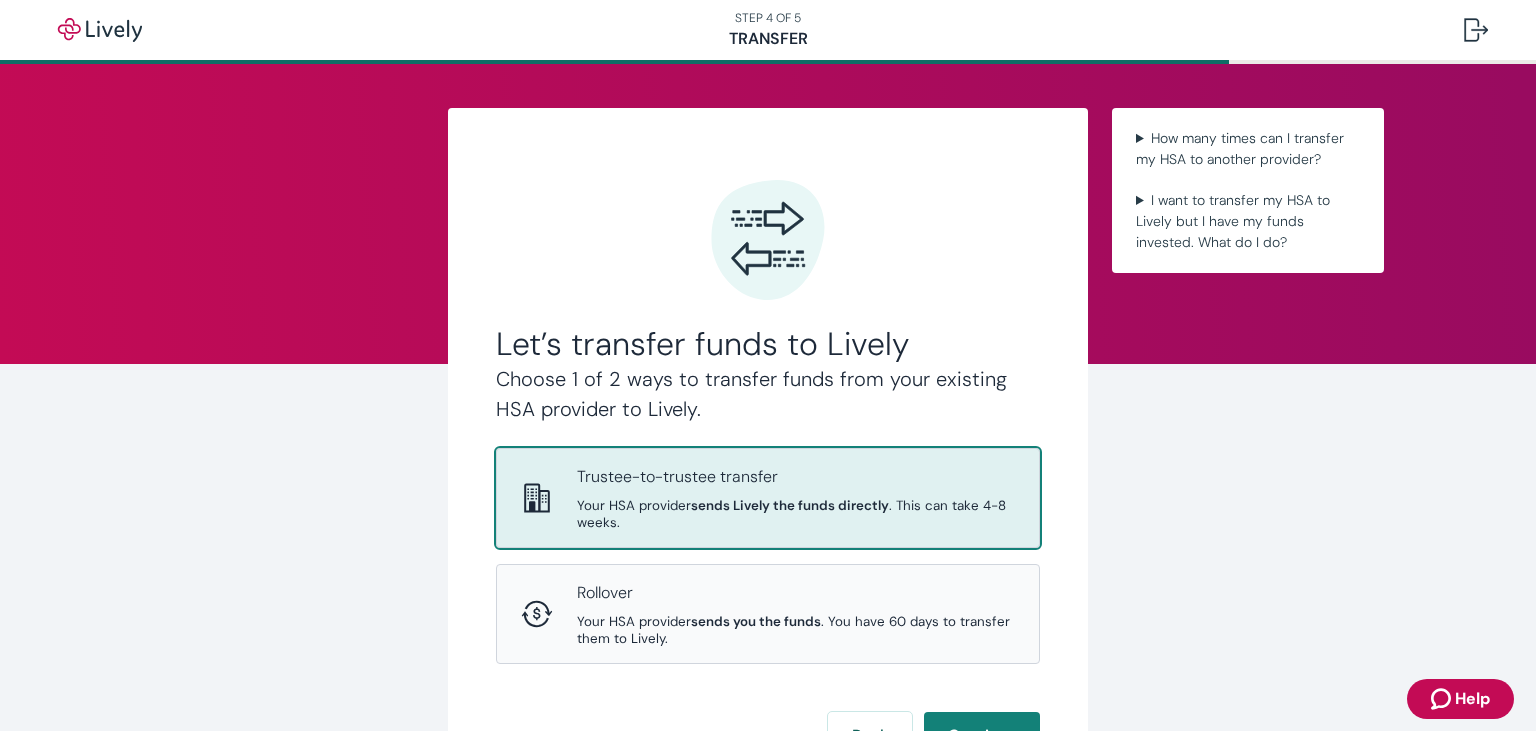 click on "Trustee-to-trustee transfer" at bounding box center [796, 477] 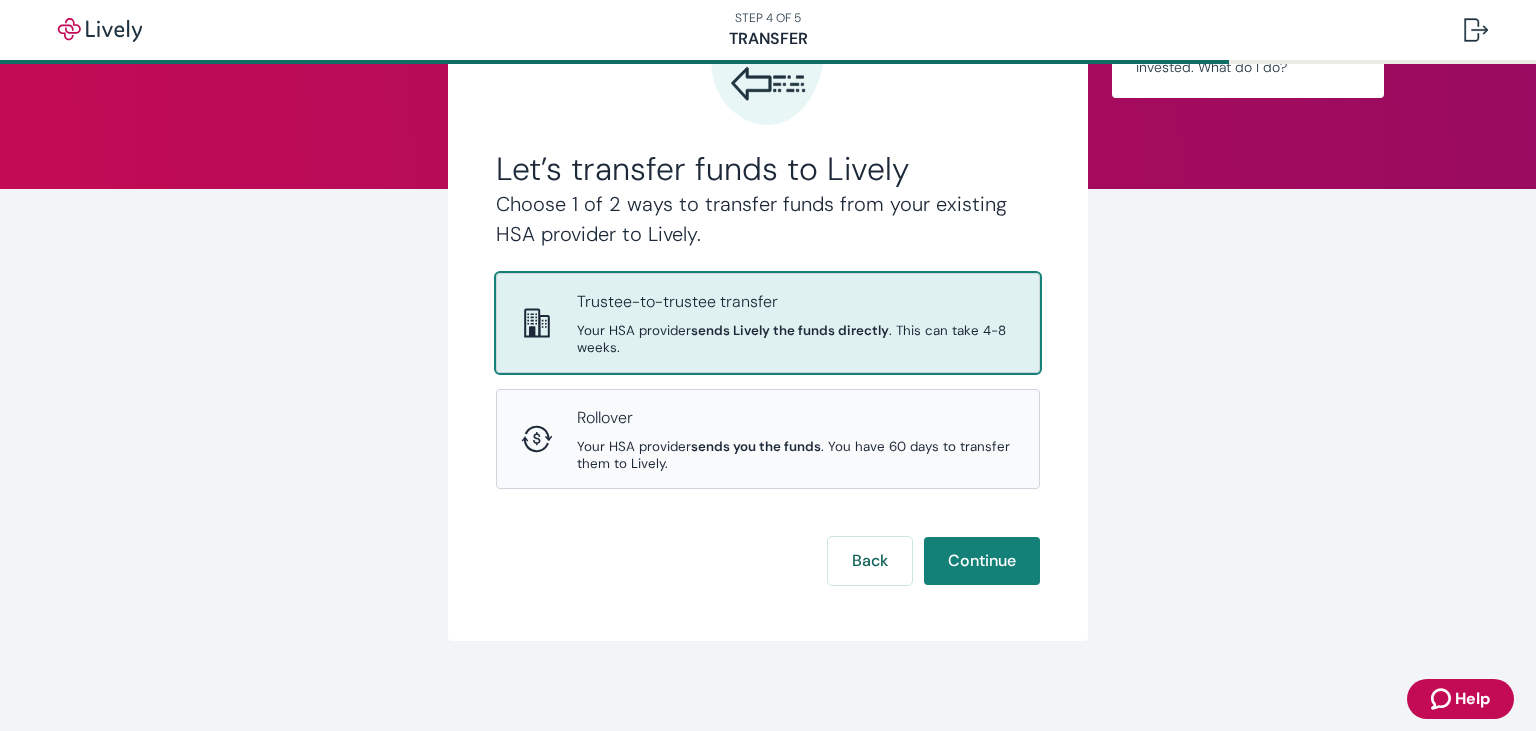 scroll, scrollTop: 182, scrollLeft: 0, axis: vertical 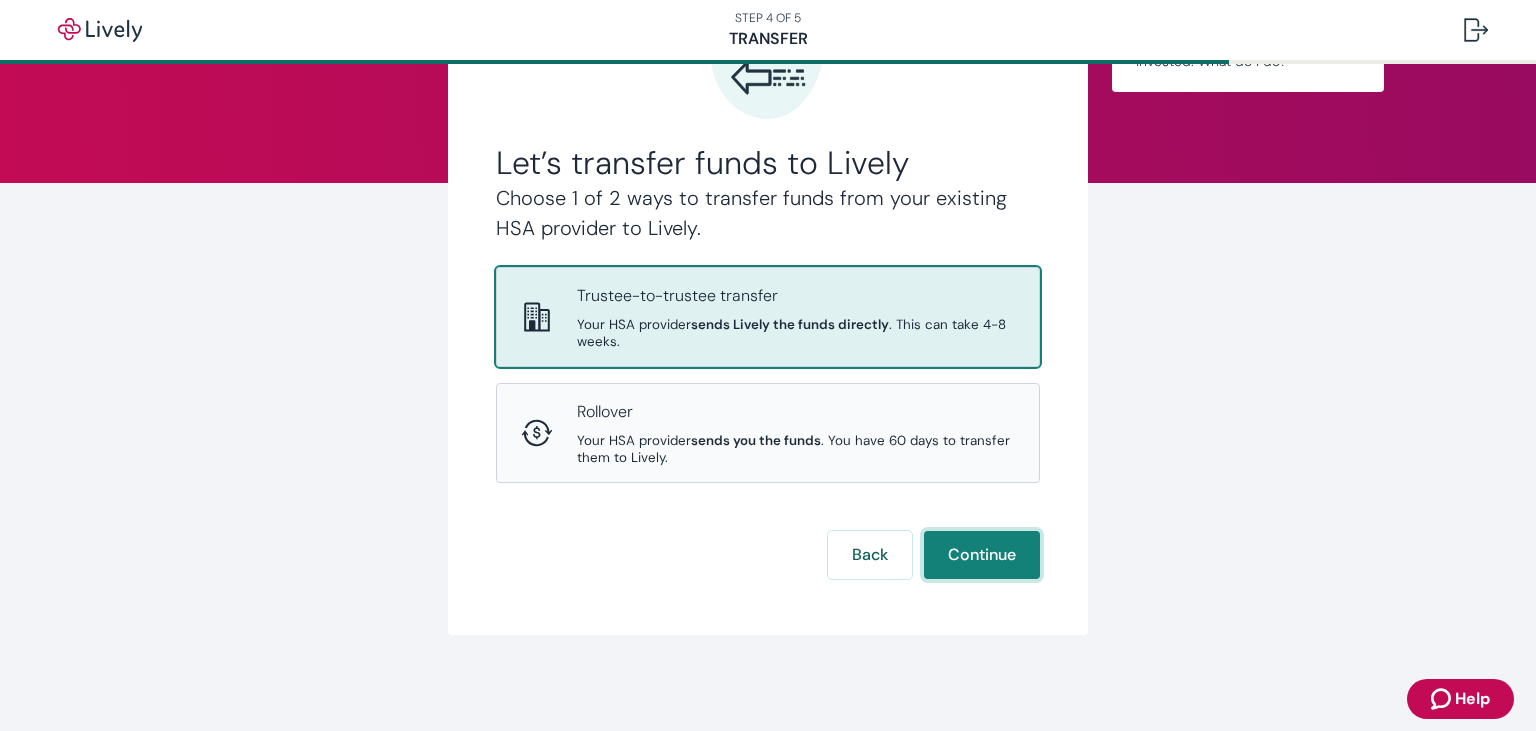 click on "Continue" at bounding box center (982, 555) 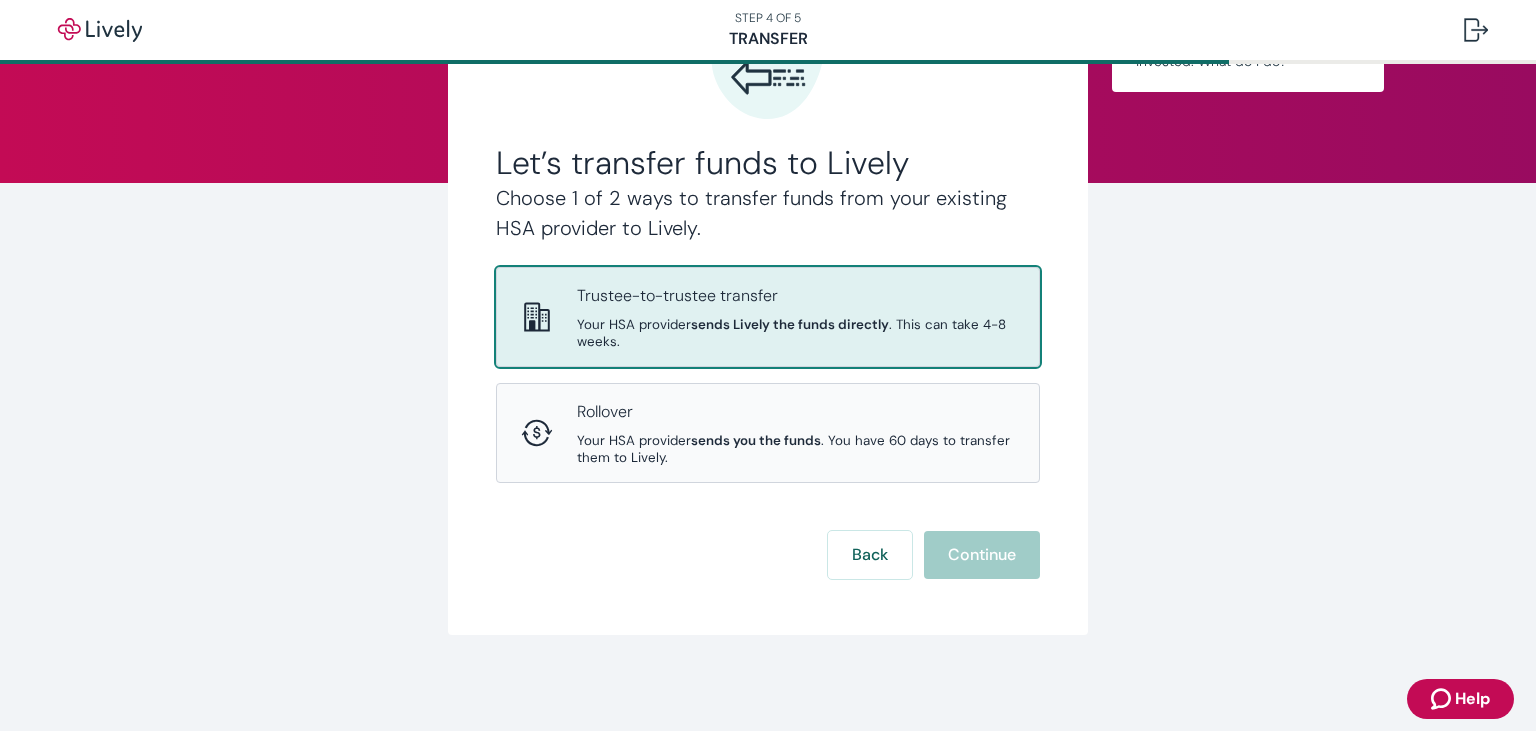 scroll, scrollTop: 0, scrollLeft: 0, axis: both 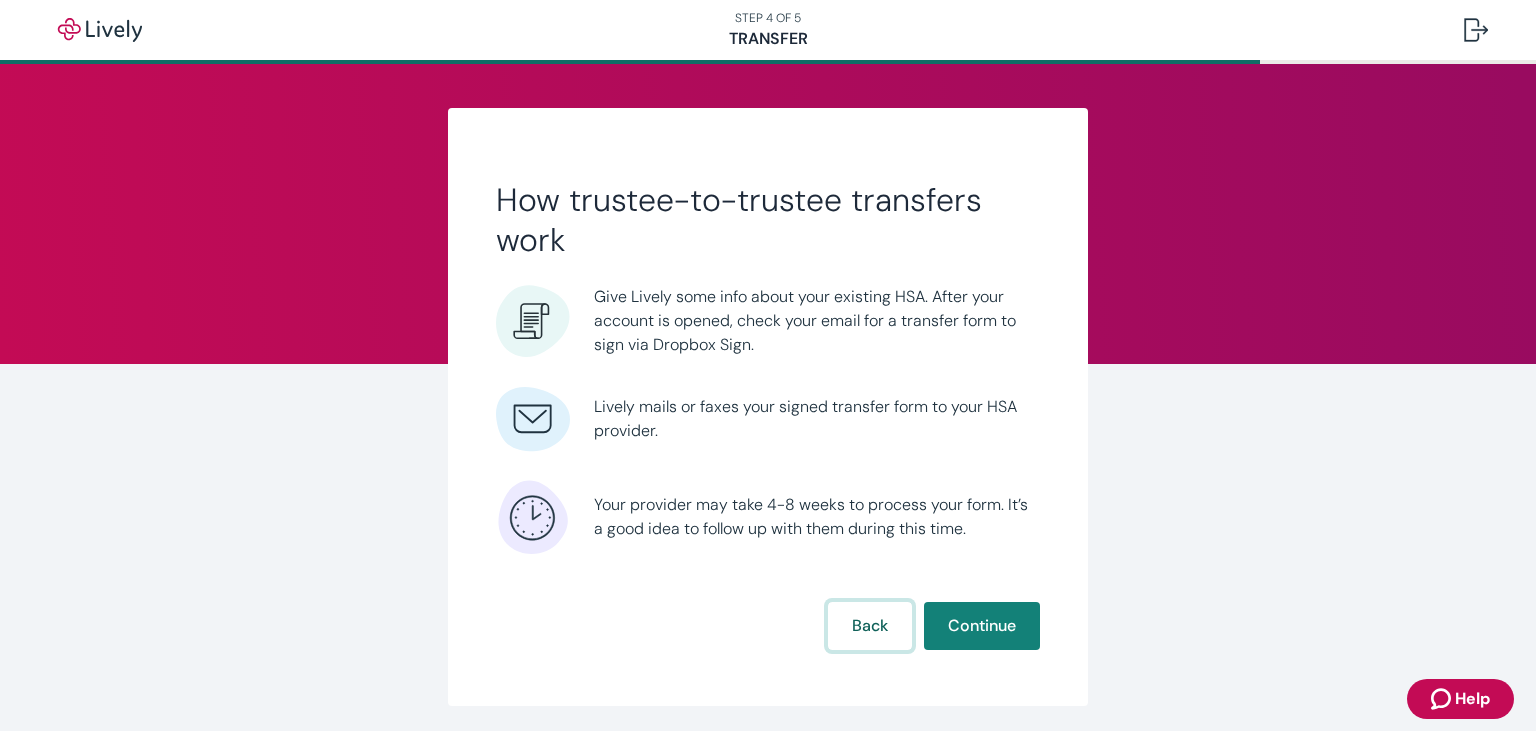 click on "Back" at bounding box center [870, 626] 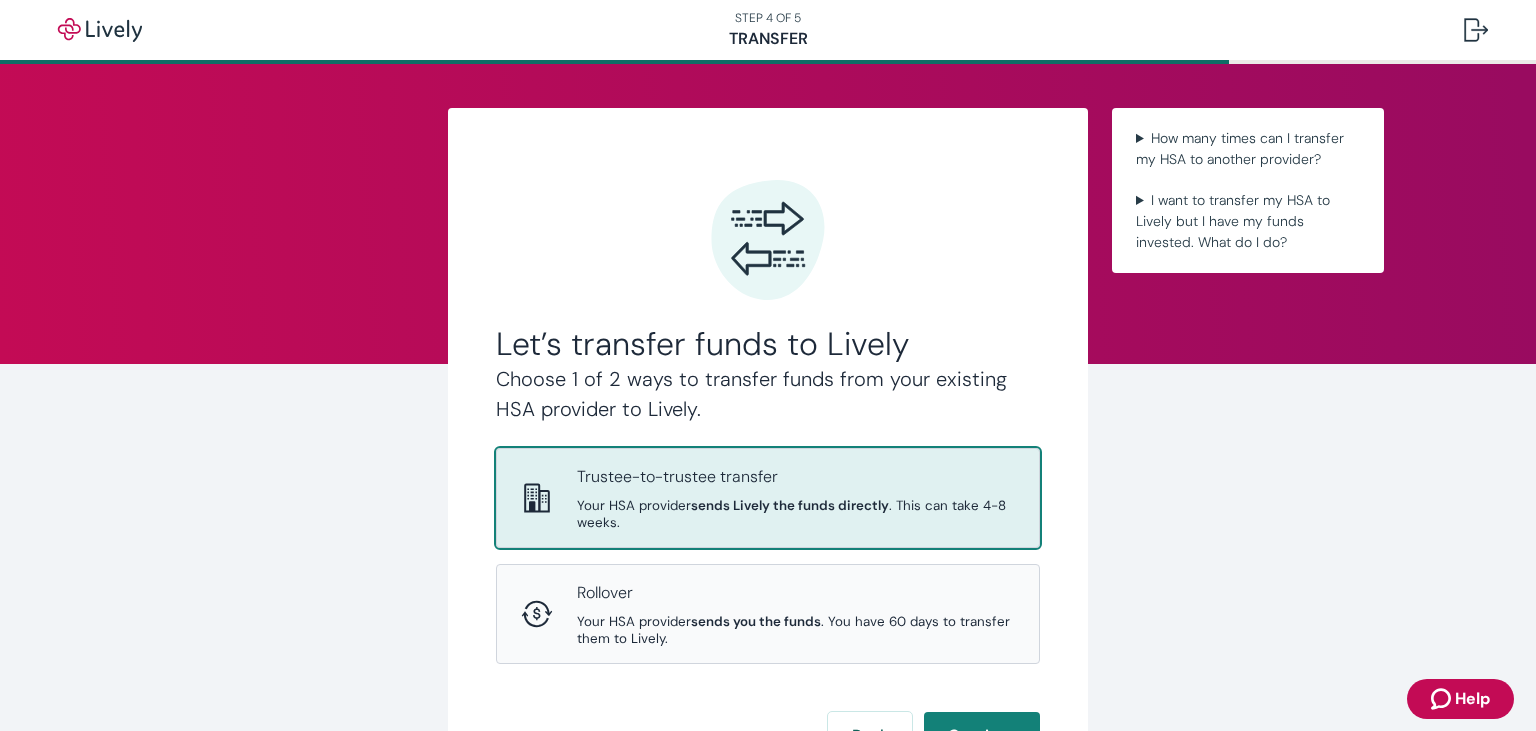 scroll, scrollTop: 166, scrollLeft: 0, axis: vertical 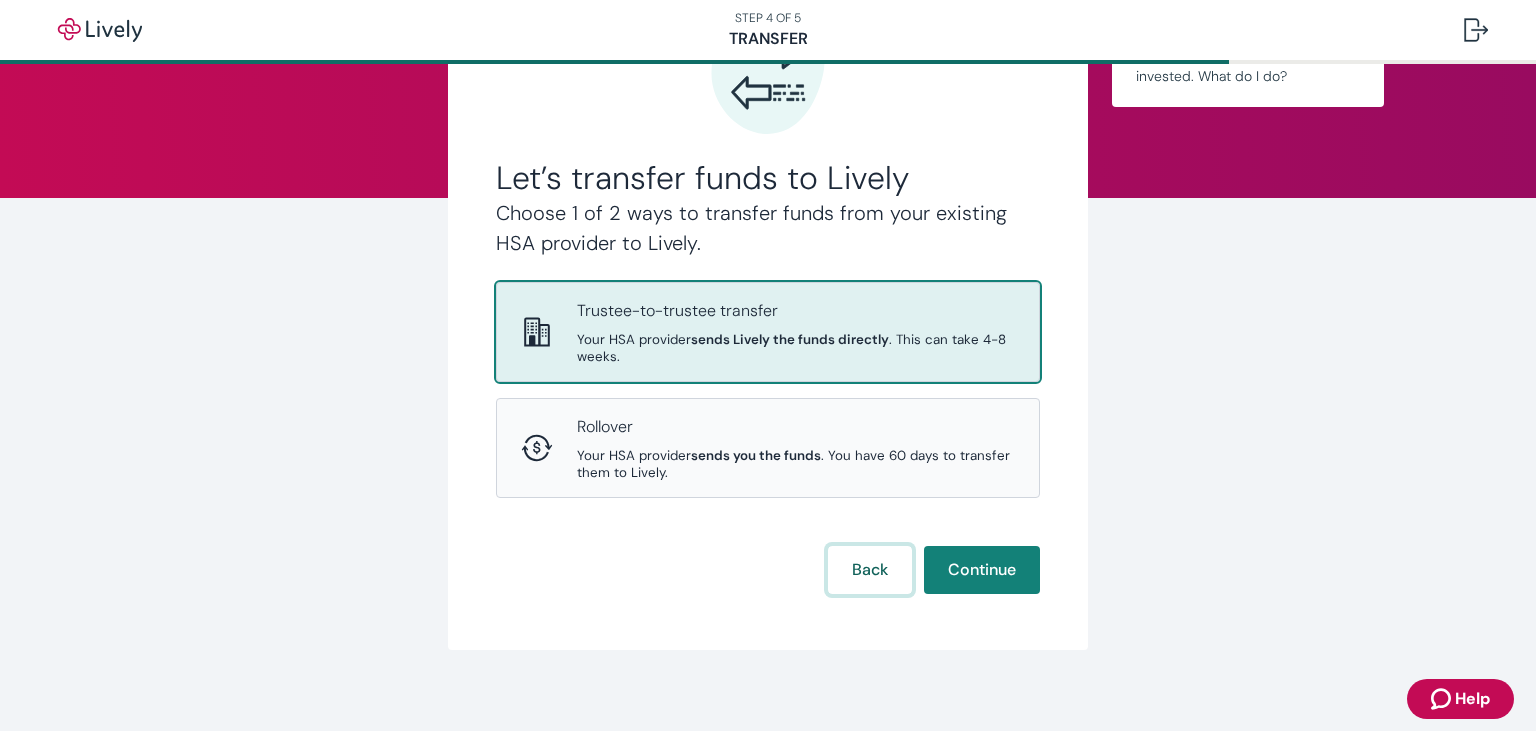 click on "Back" at bounding box center (870, 570) 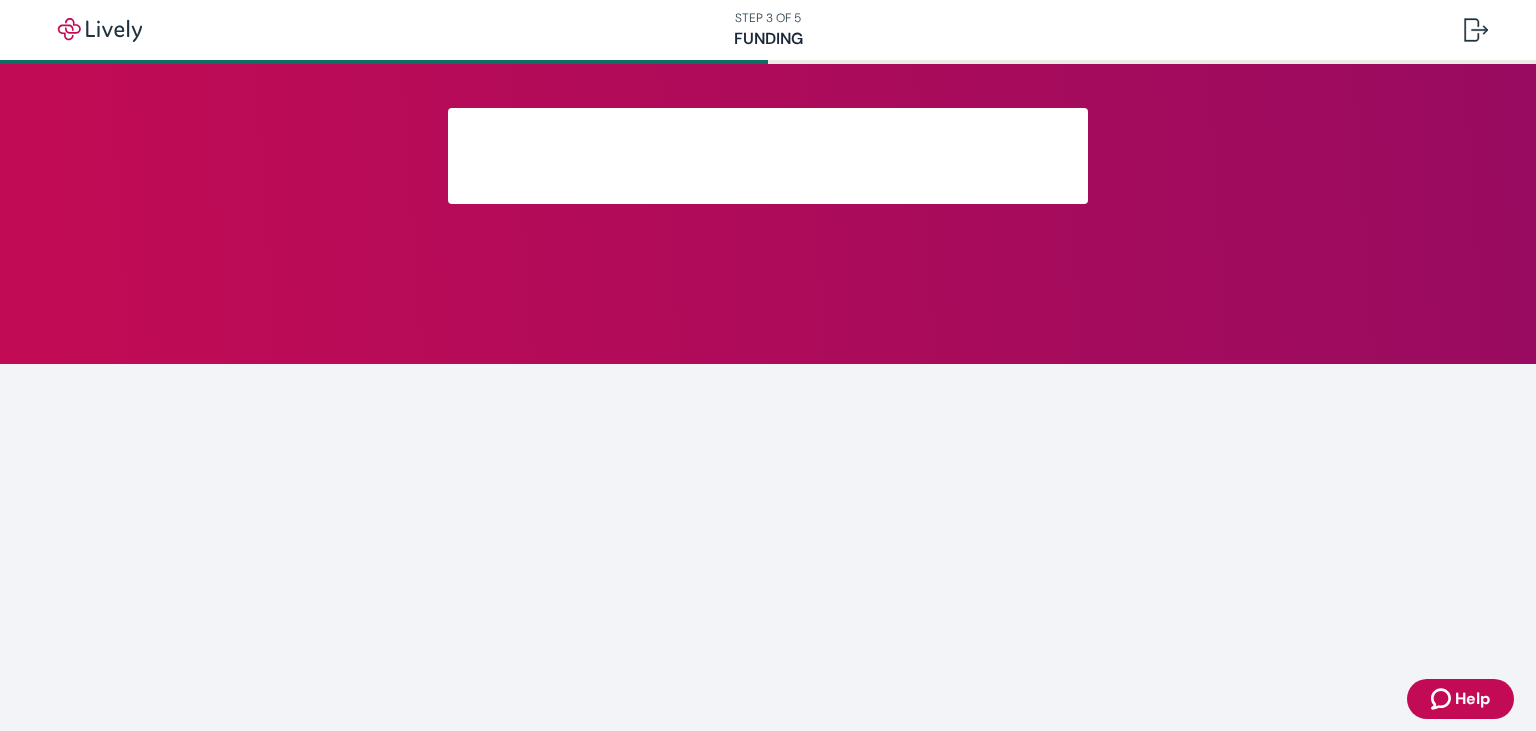 scroll, scrollTop: 0, scrollLeft: 0, axis: both 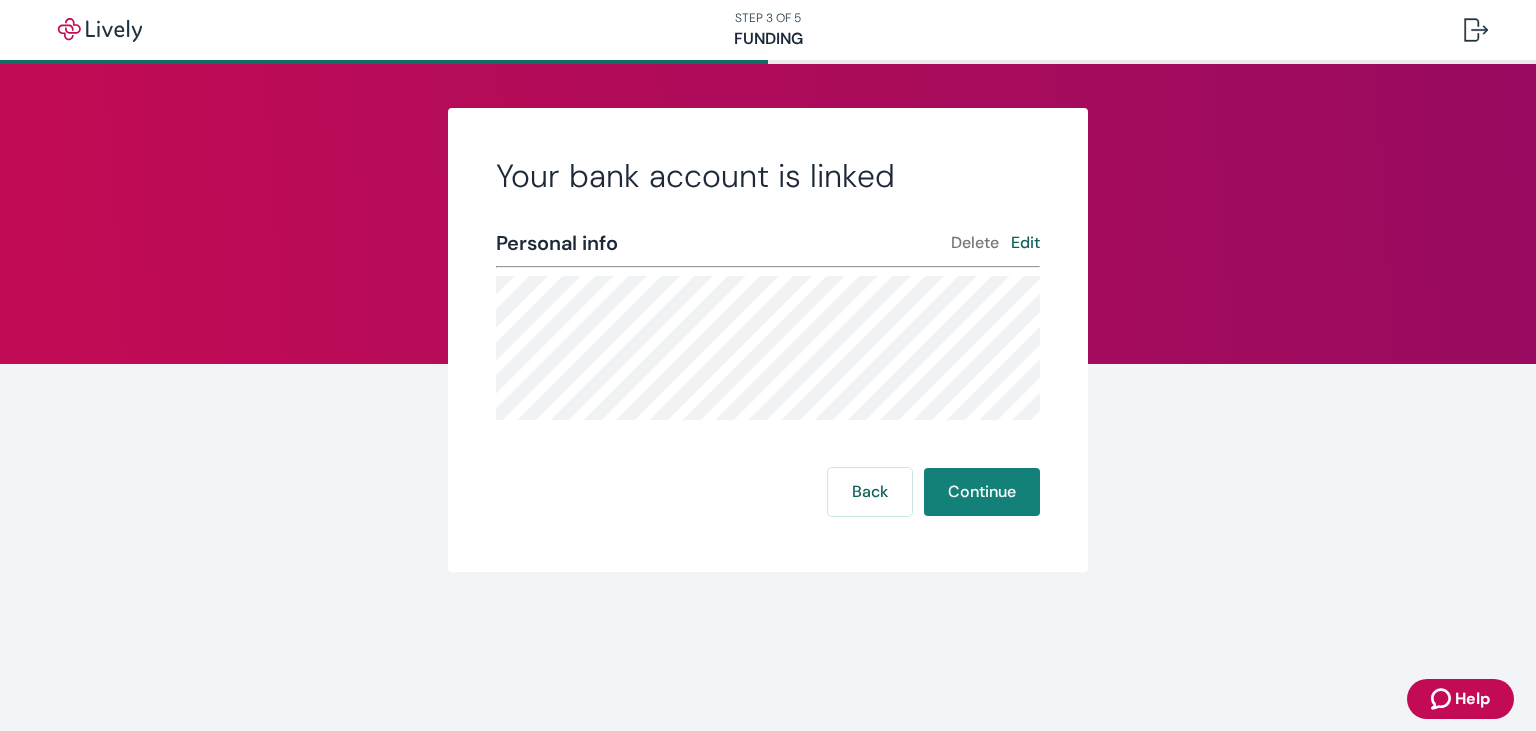 click on "Delete" at bounding box center [975, 243] 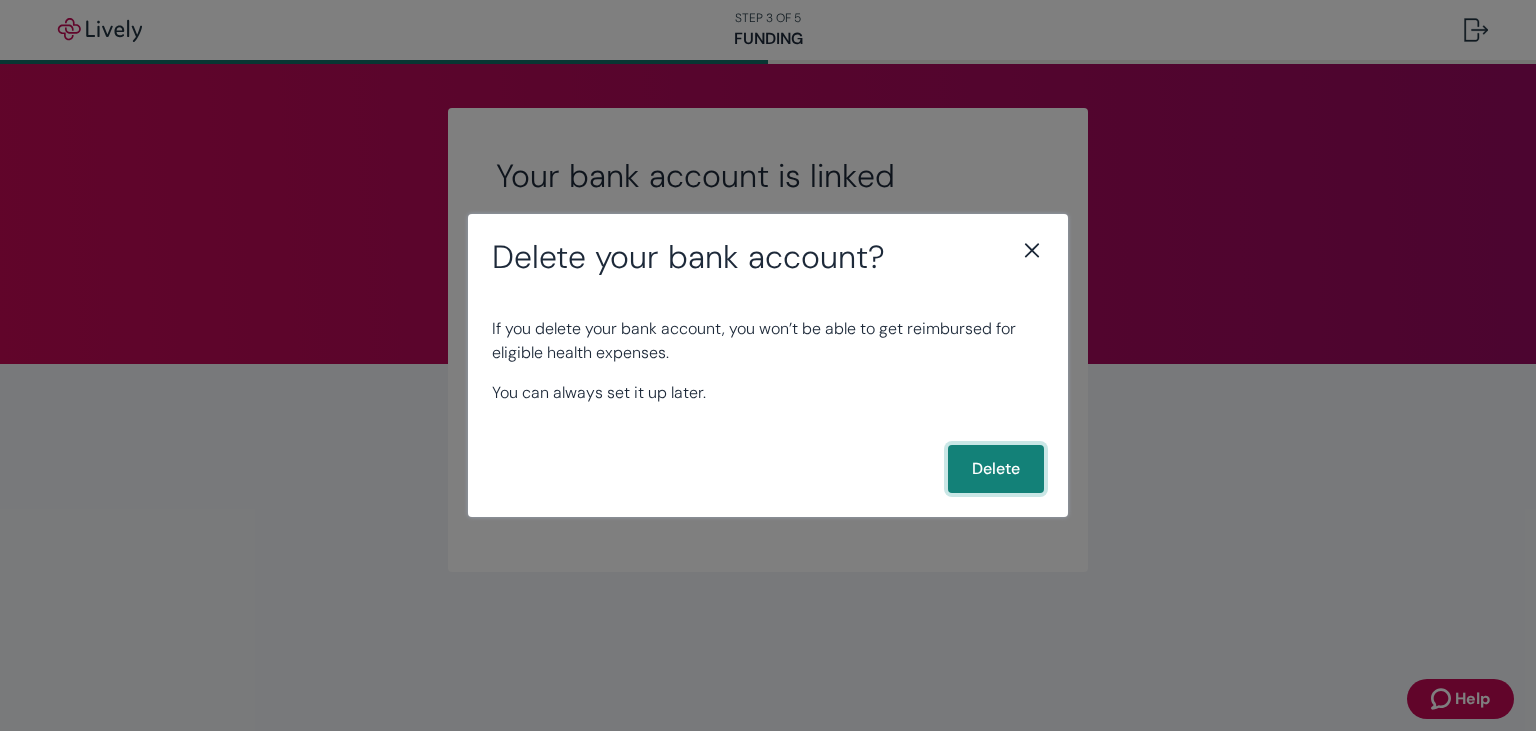 drag, startPoint x: 991, startPoint y: 469, endPoint x: 680, endPoint y: 472, distance: 311.01447 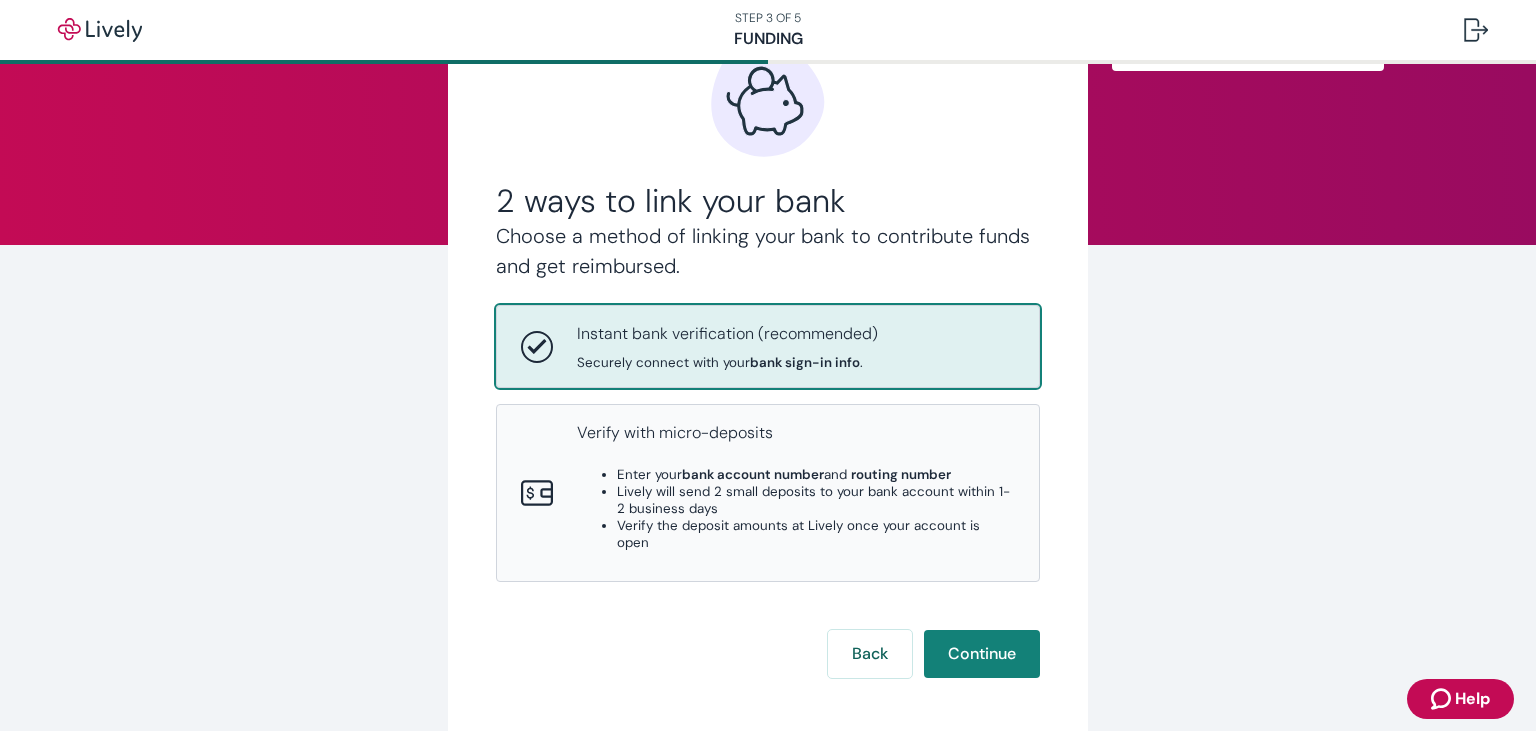 scroll, scrollTop: 160, scrollLeft: 0, axis: vertical 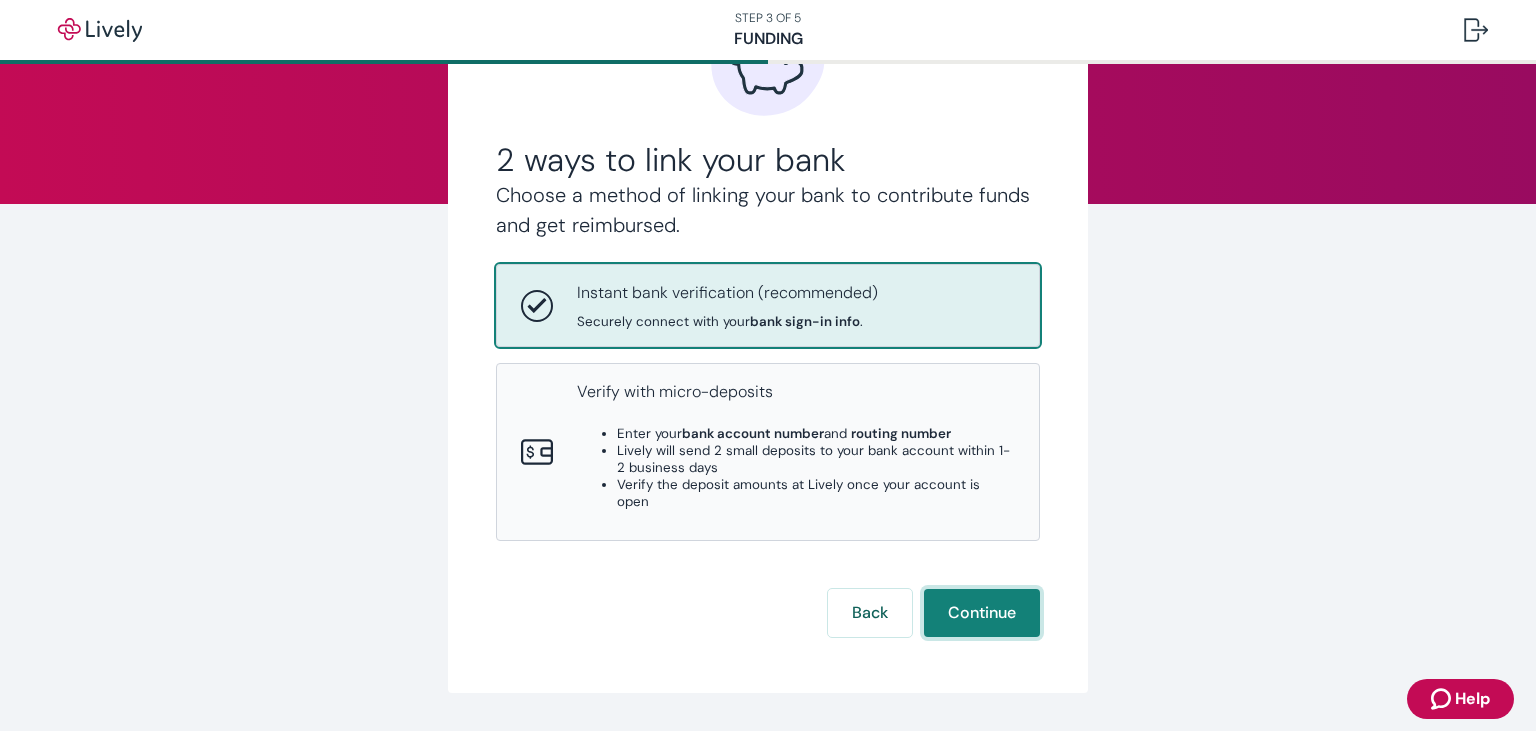 click on "Continue" at bounding box center (982, 613) 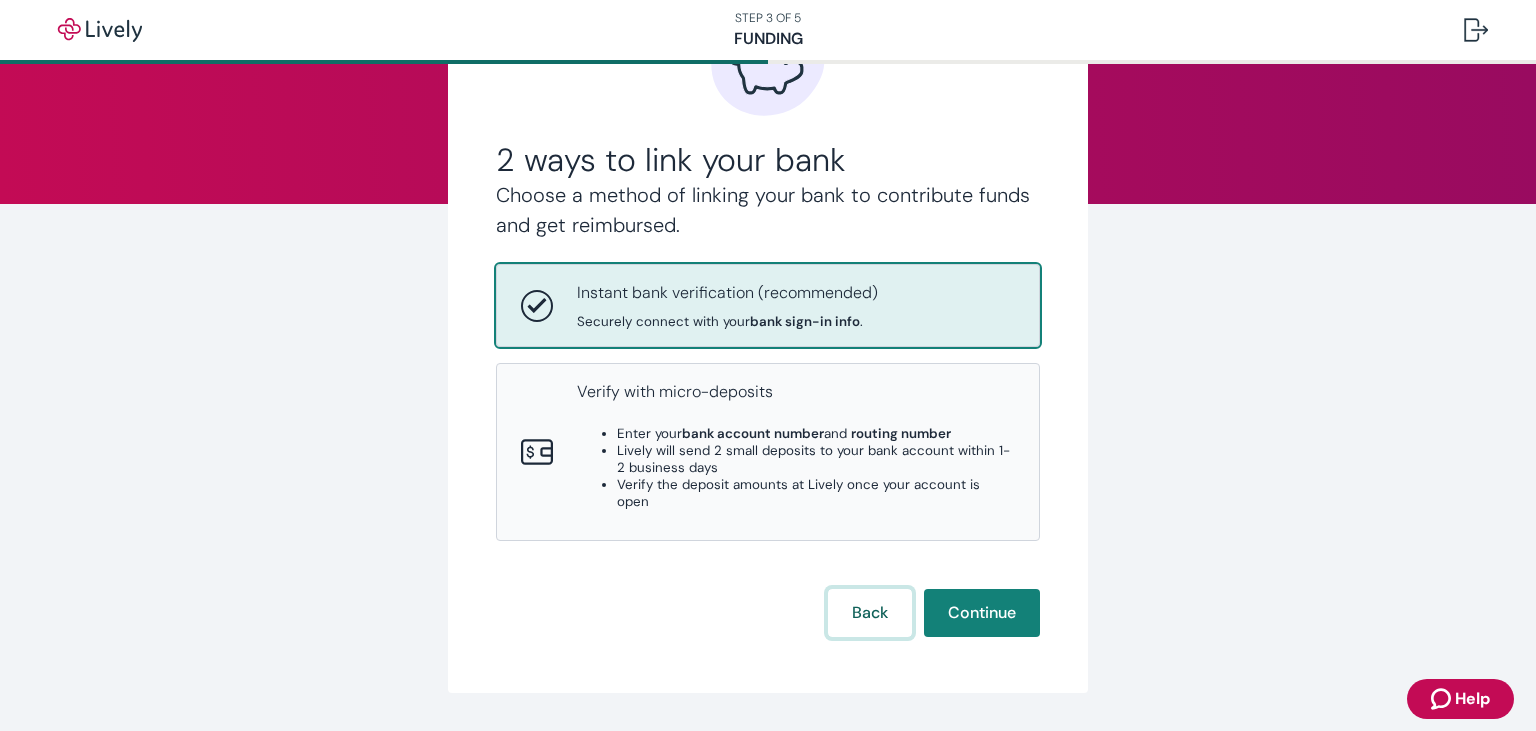 click on "Back" at bounding box center [870, 613] 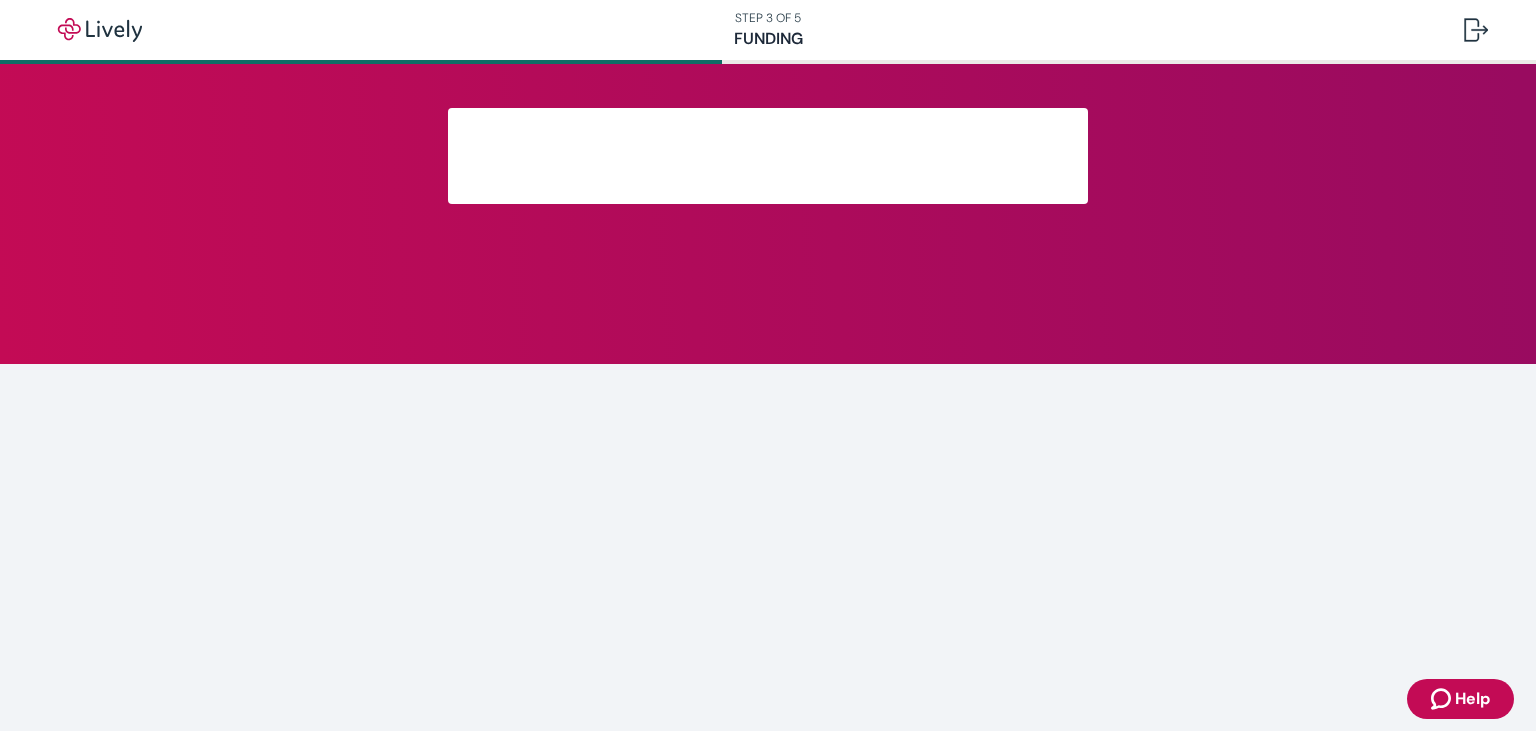 scroll, scrollTop: 0, scrollLeft: 0, axis: both 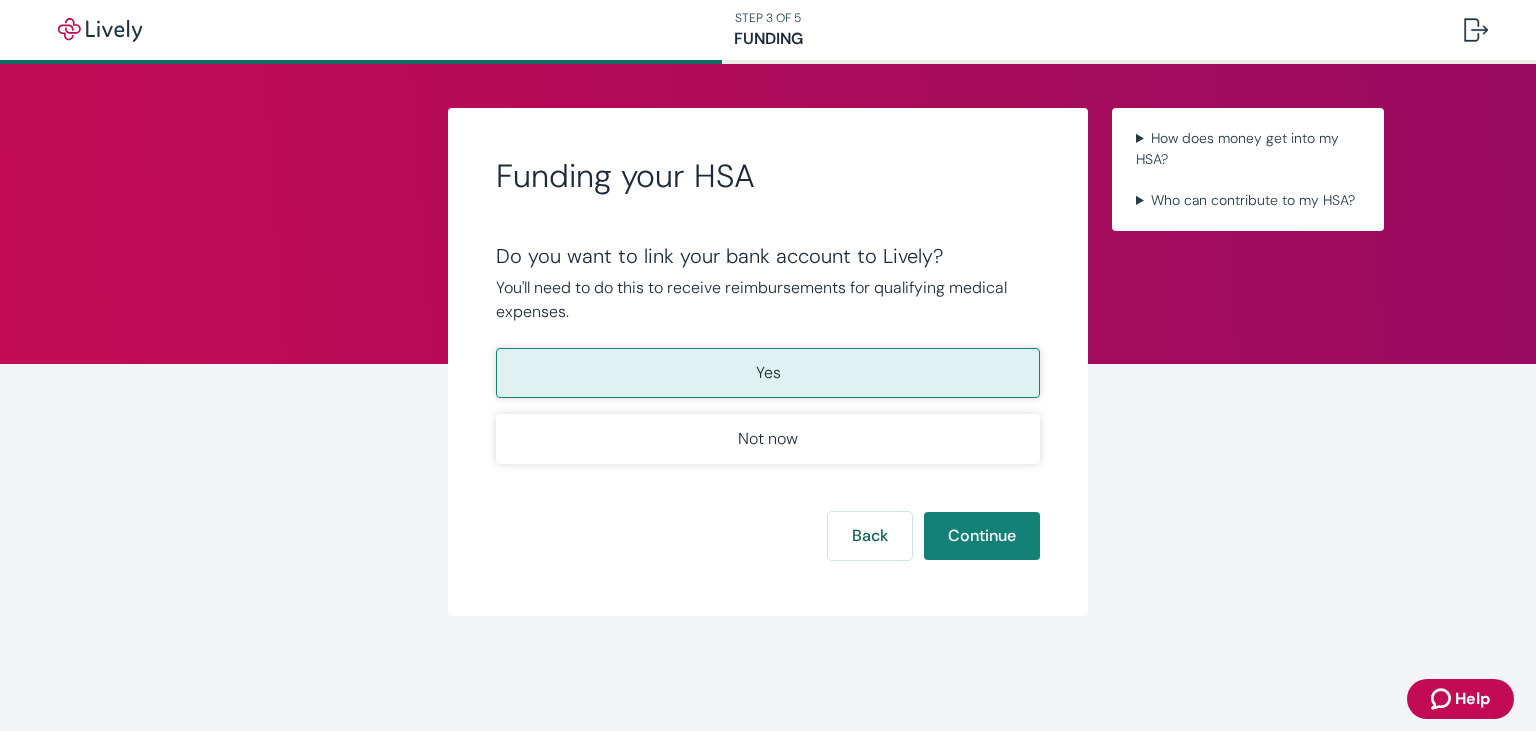 click on "Yes" at bounding box center (768, 373) 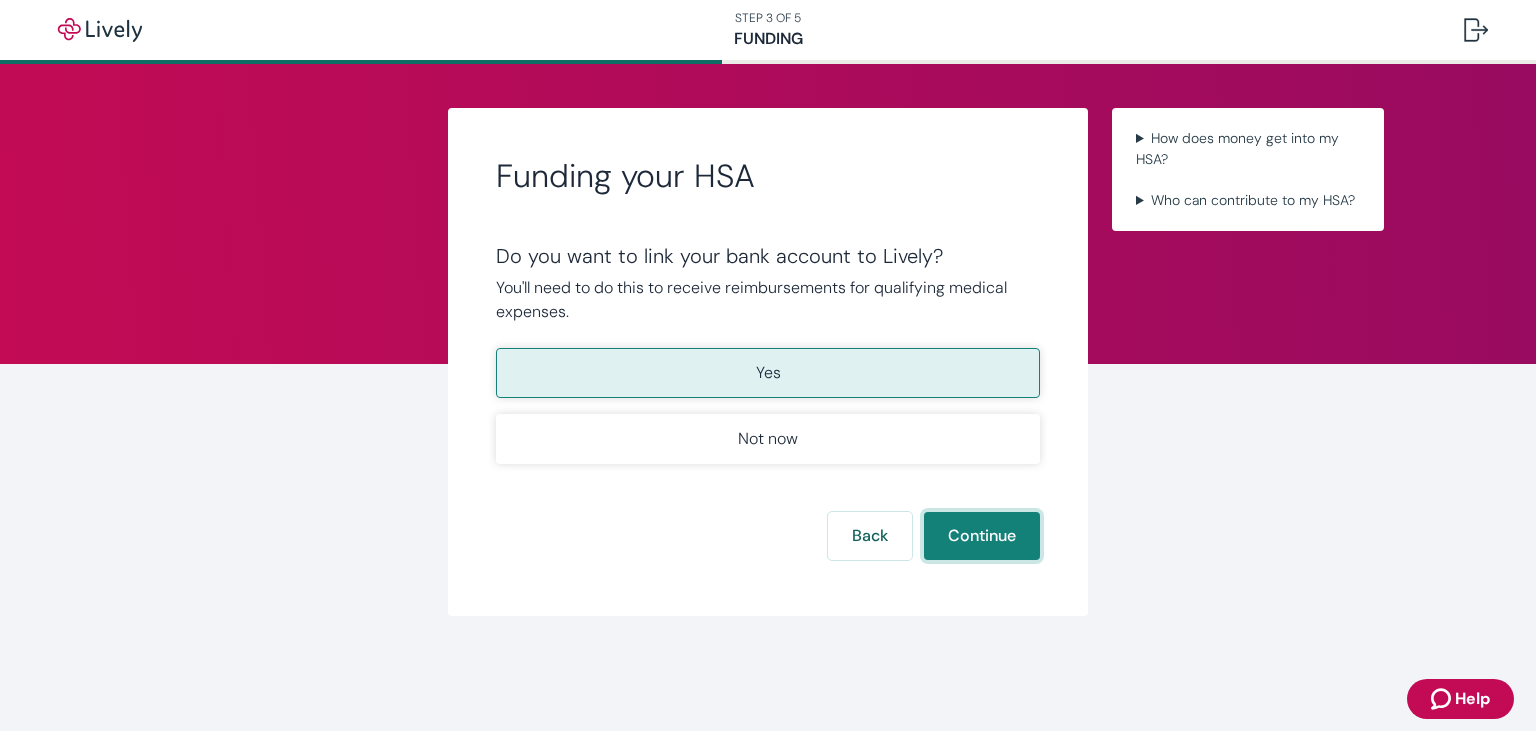 click on "Continue" at bounding box center (982, 536) 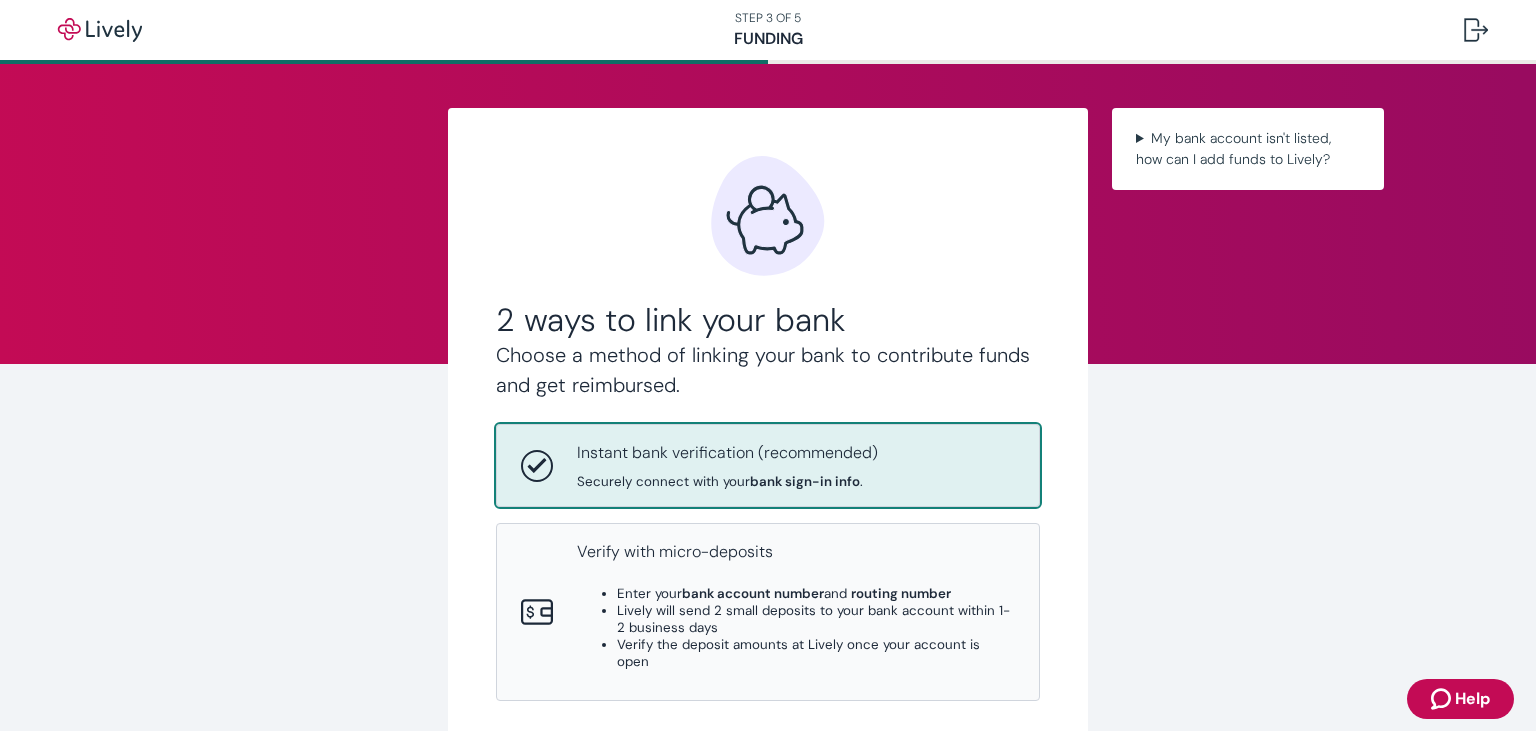 click on "Securely connect with your bank sign-in info ." at bounding box center (727, 481) 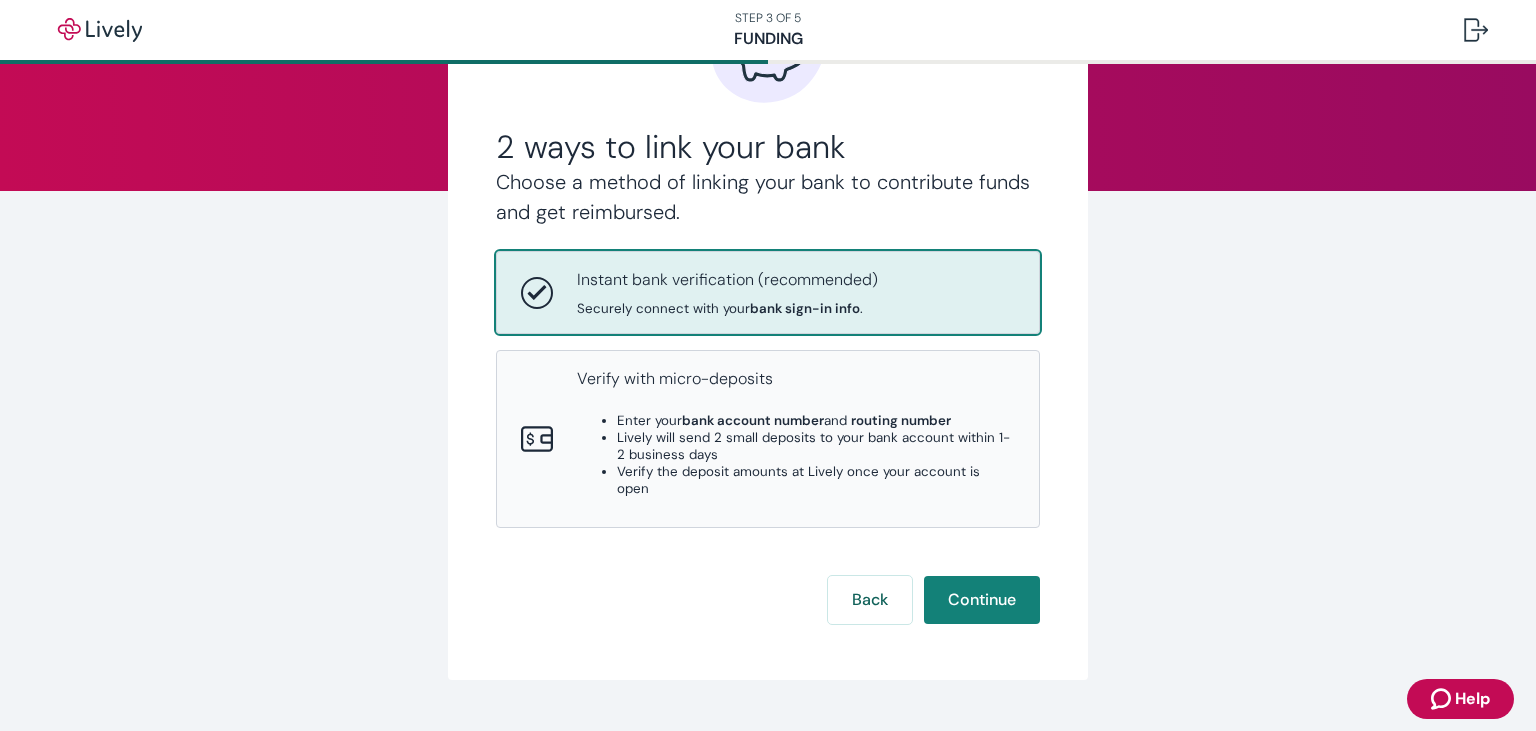 scroll, scrollTop: 202, scrollLeft: 0, axis: vertical 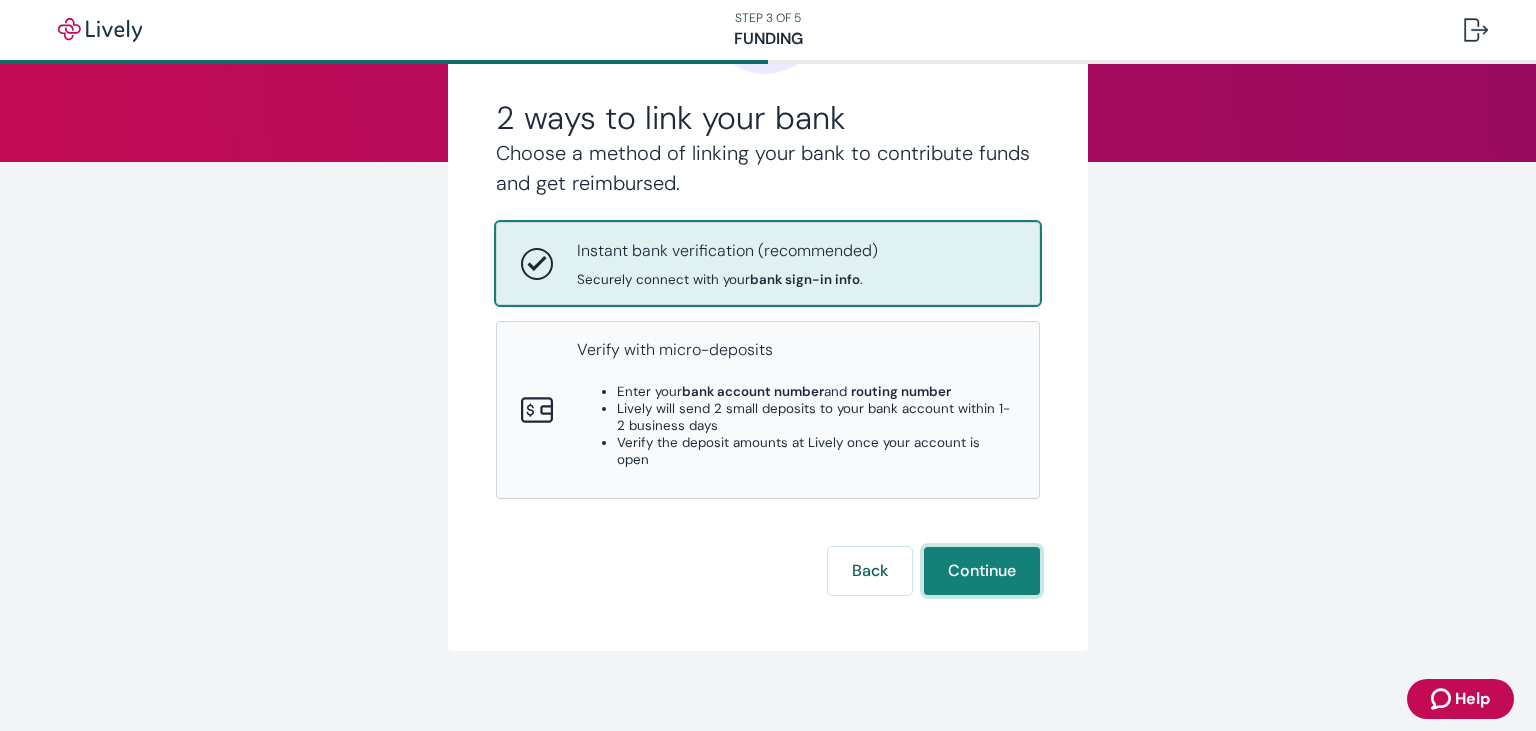 click on "Continue" at bounding box center (982, 571) 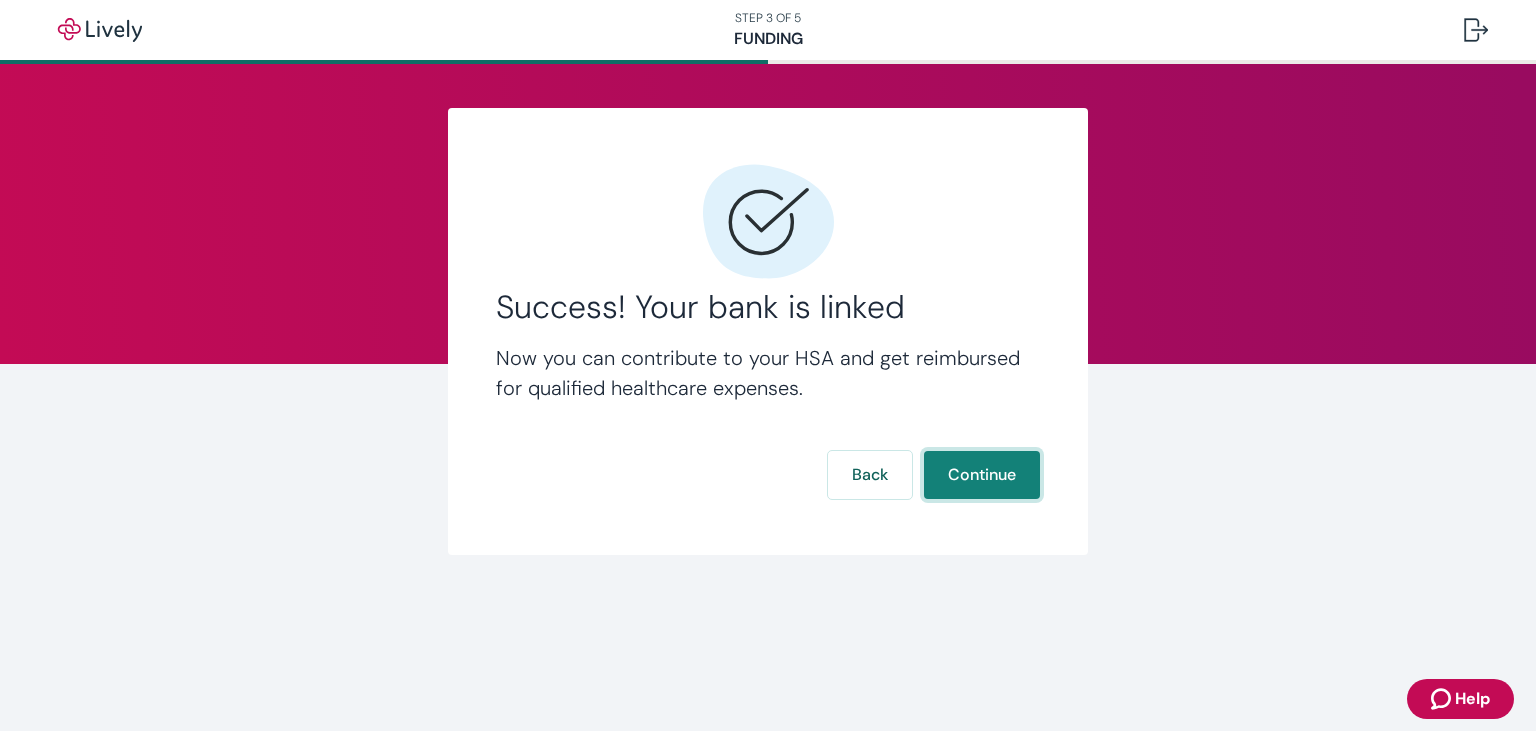 scroll, scrollTop: 0, scrollLeft: 0, axis: both 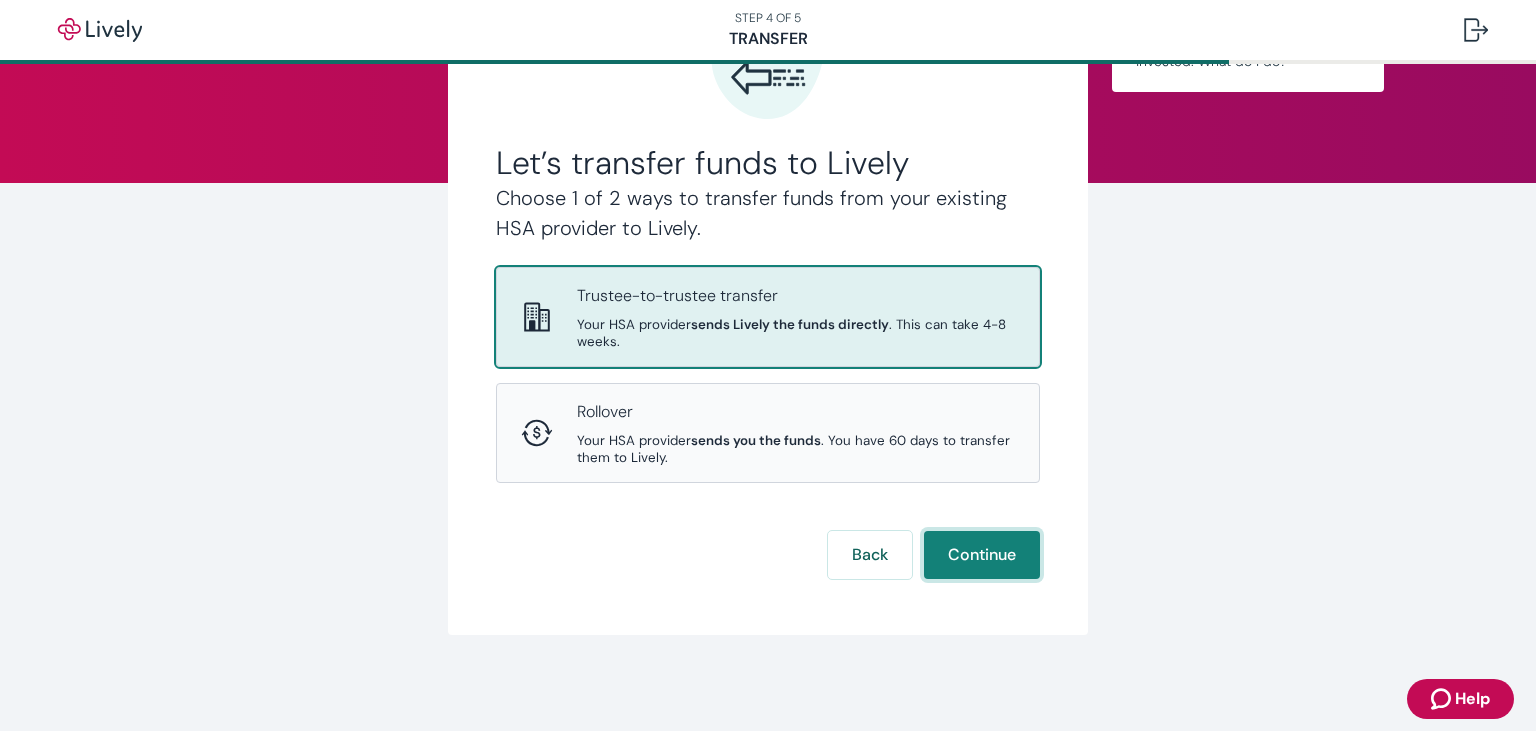 click on "Continue" at bounding box center (982, 555) 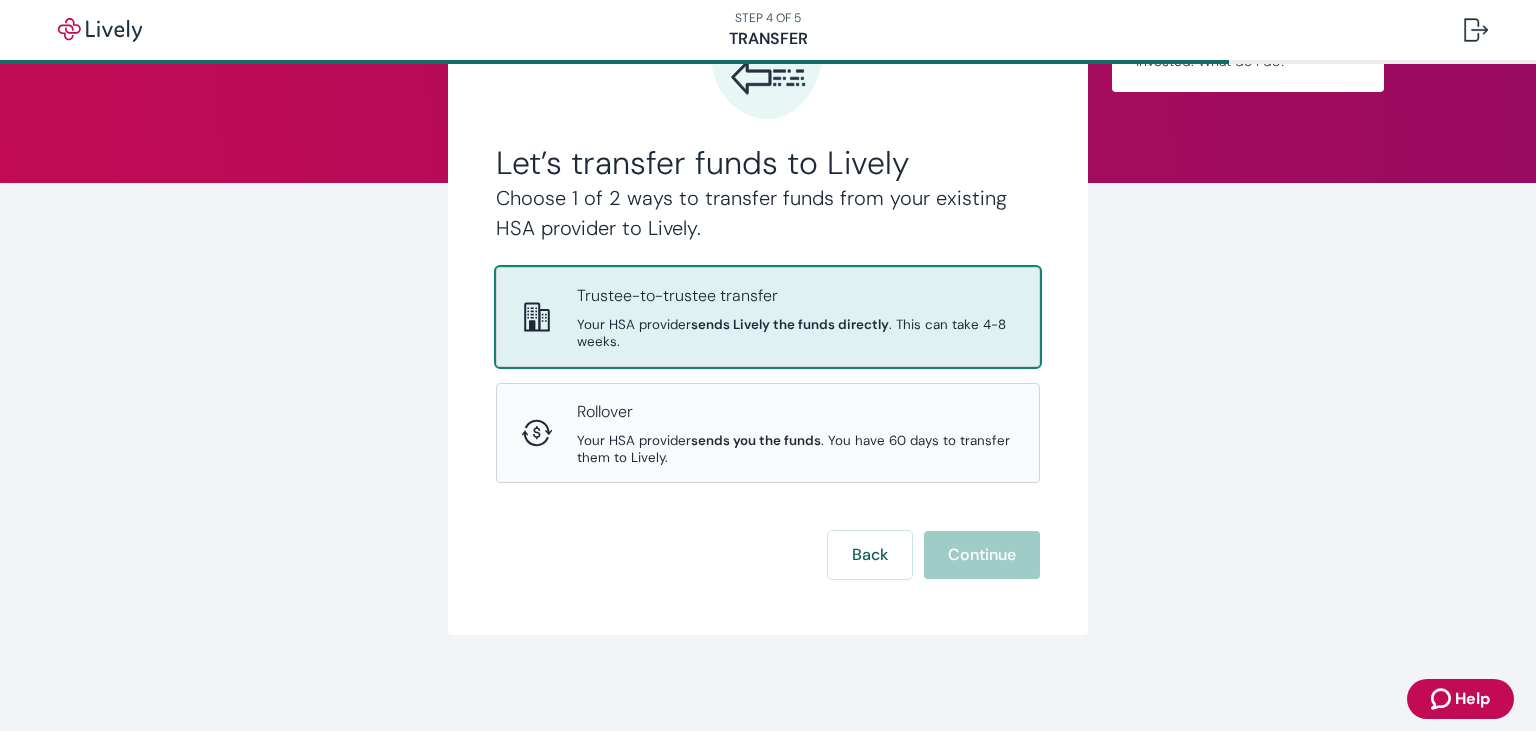 scroll, scrollTop: 0, scrollLeft: 0, axis: both 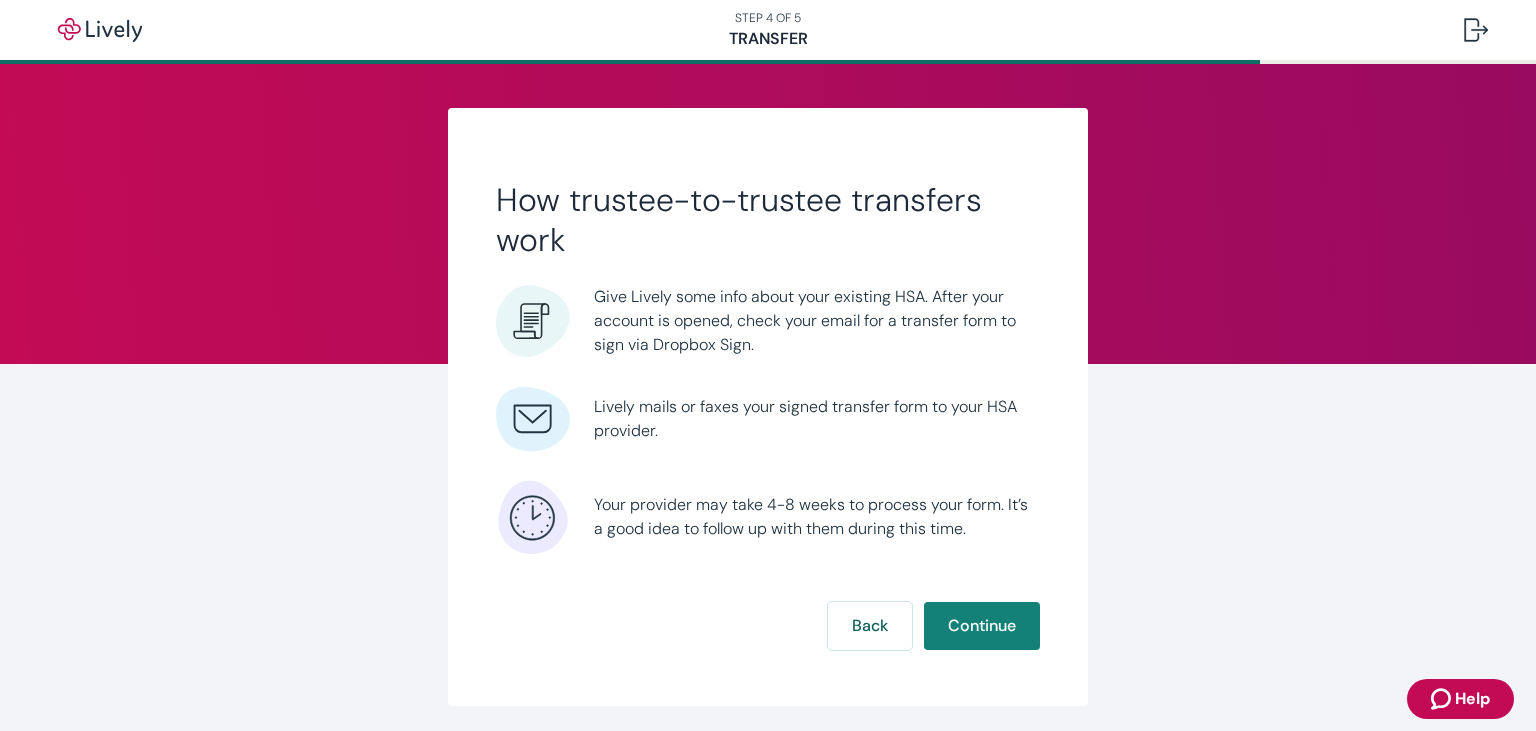 click on "Give Lively some info about your existing HSA. After your account is opened, check your email for a transfer form to sign via Dropbox Sign." at bounding box center [817, 321] 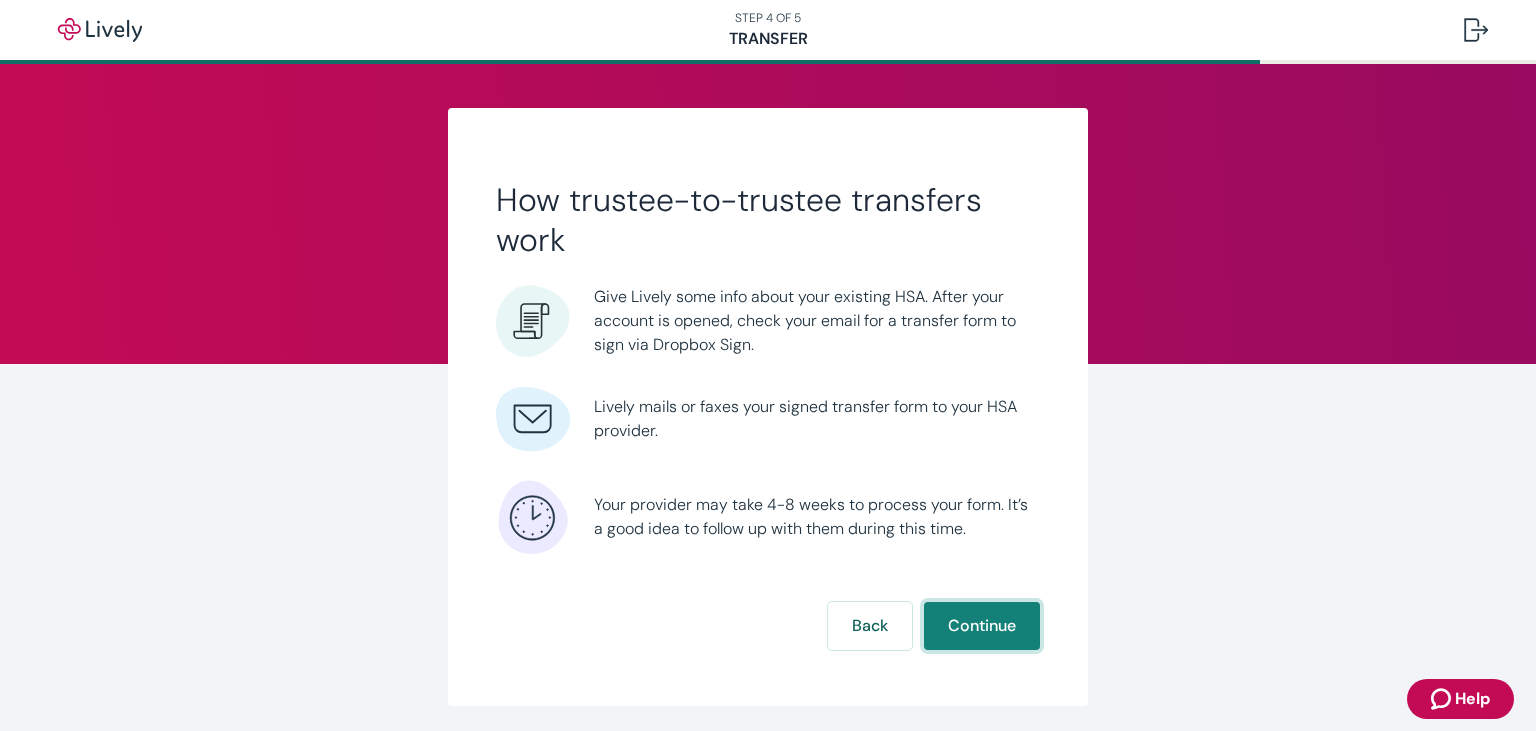 click on "Continue" at bounding box center [982, 626] 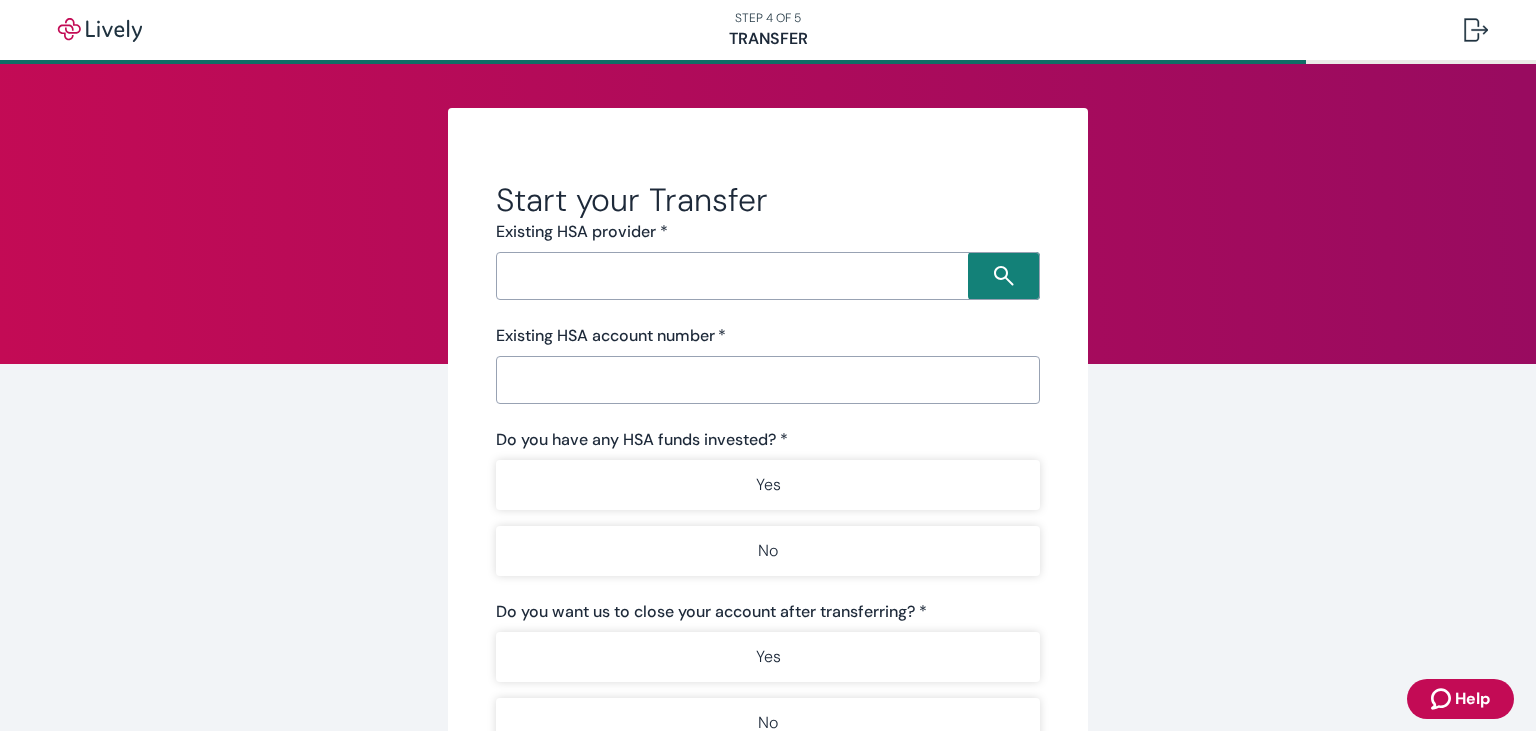 click at bounding box center [735, 276] 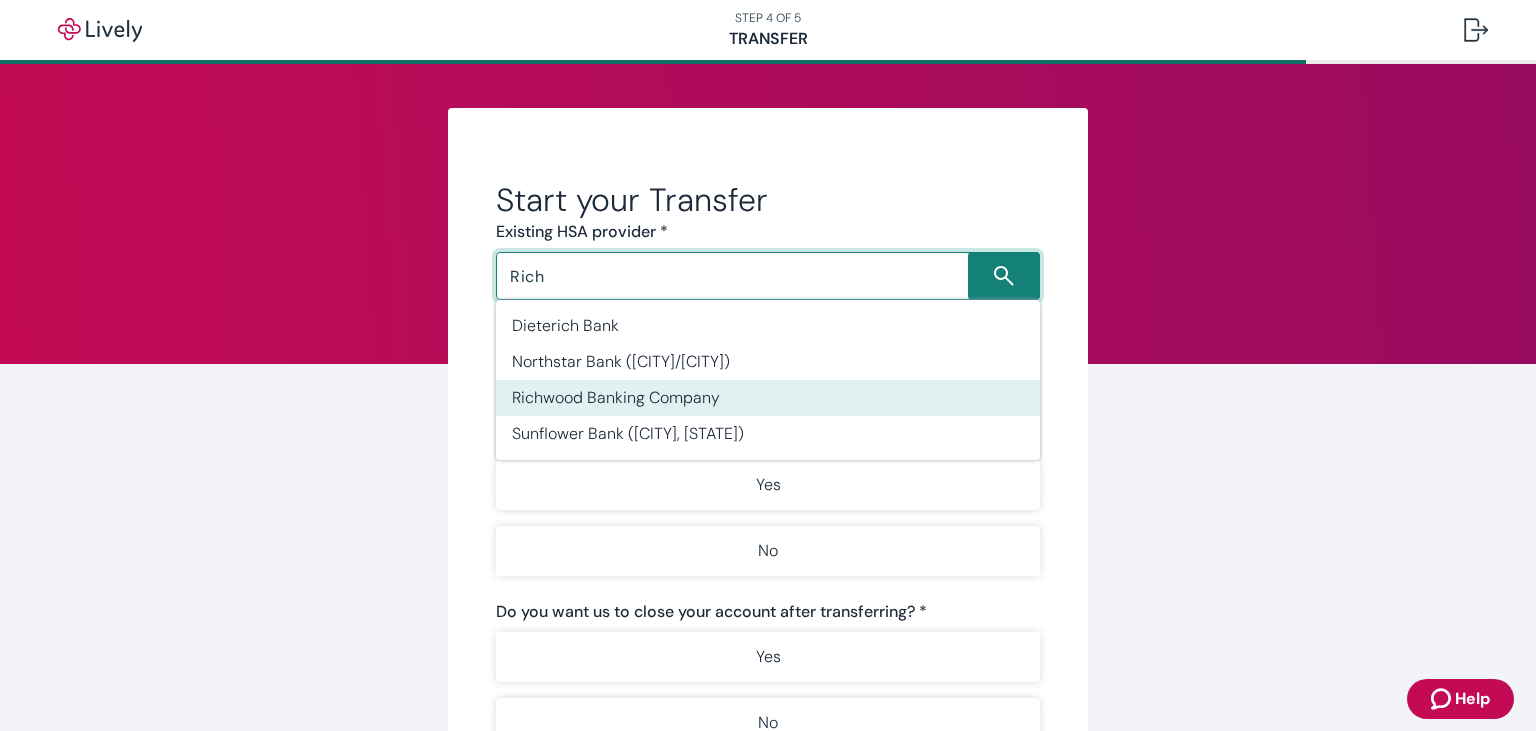 click on "Richwood Banking Company" at bounding box center [768, 398] 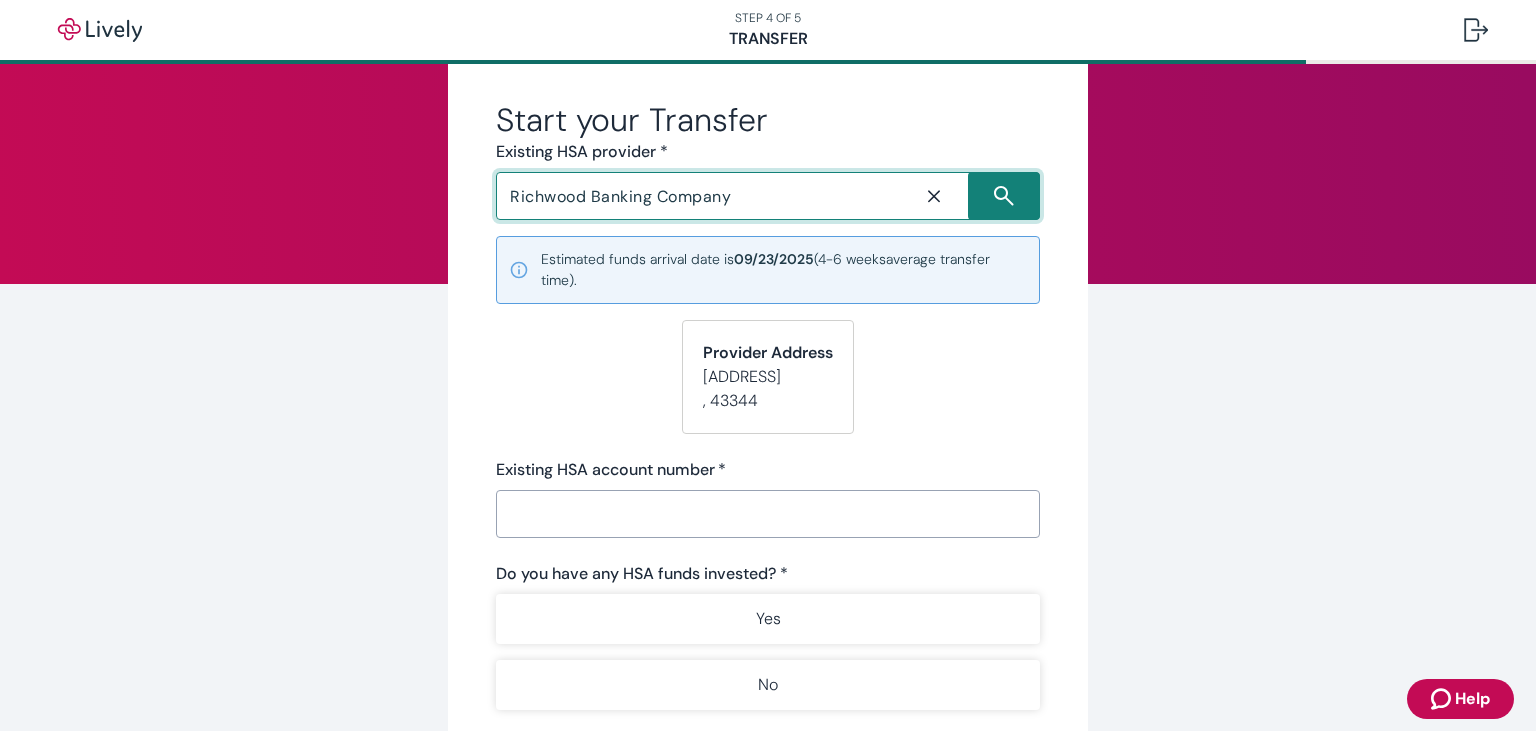 scroll, scrollTop: 83, scrollLeft: 0, axis: vertical 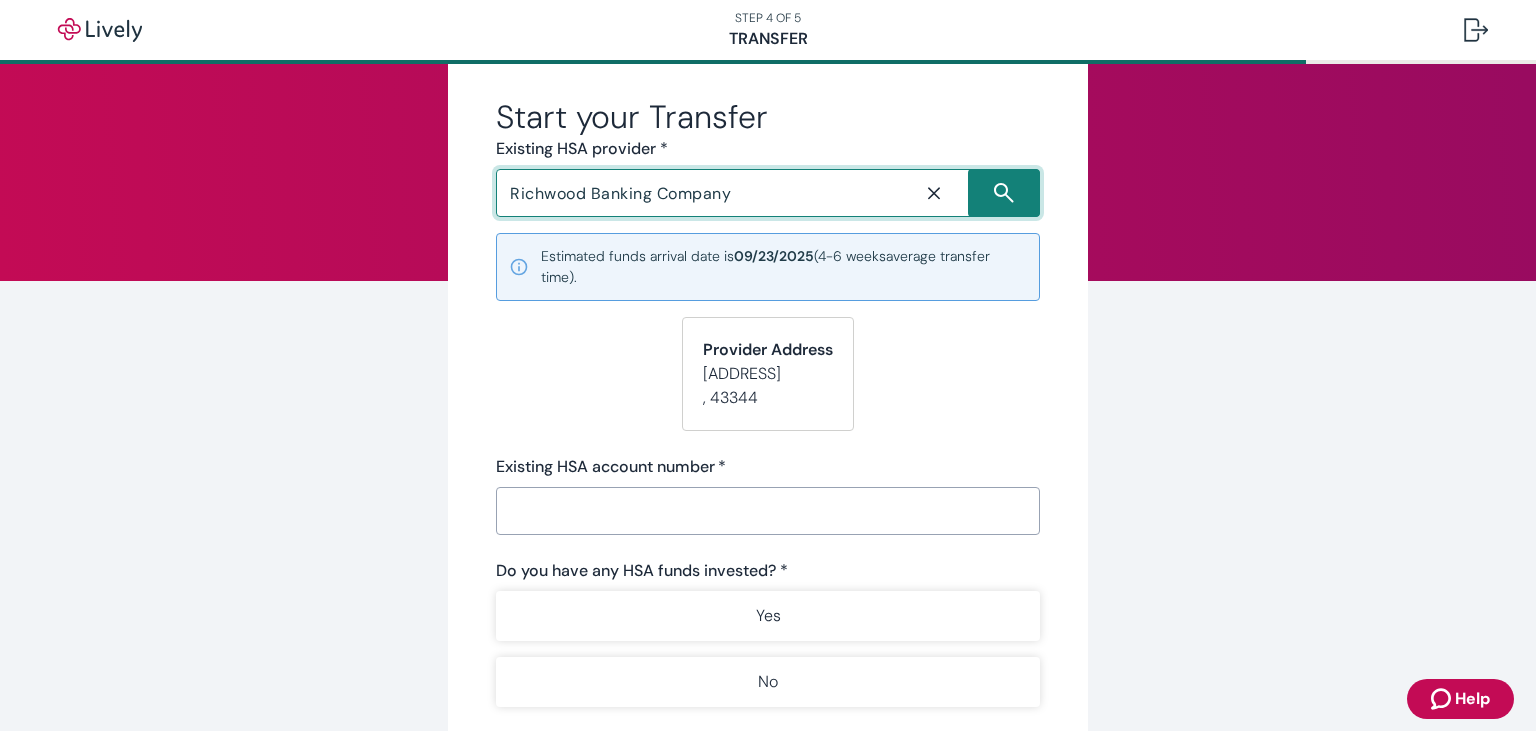 type on "Richwood Banking Company" 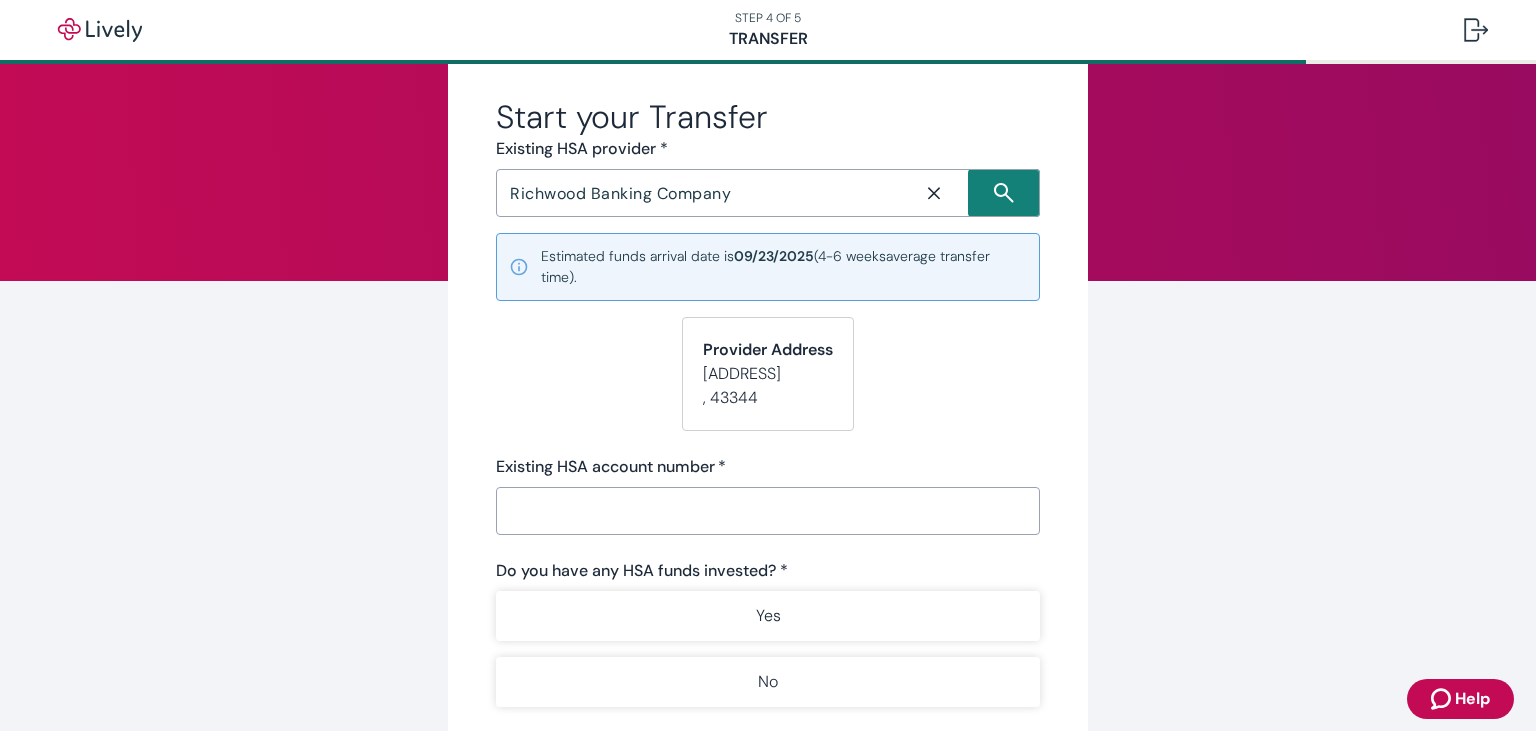 click on ",     [ZIP]" at bounding box center [768, 398] 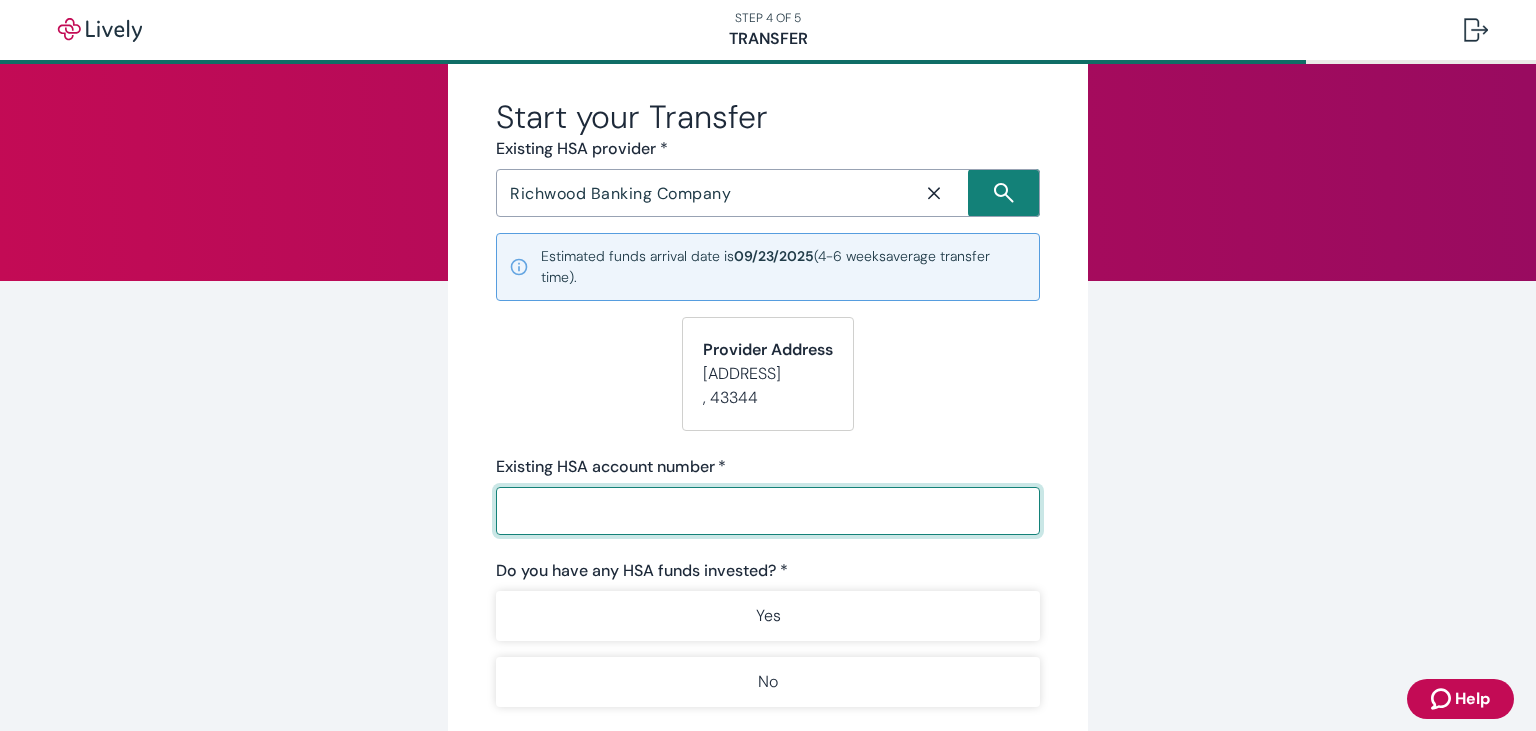 click on "Existing HSA account number   *" at bounding box center (761, 511) 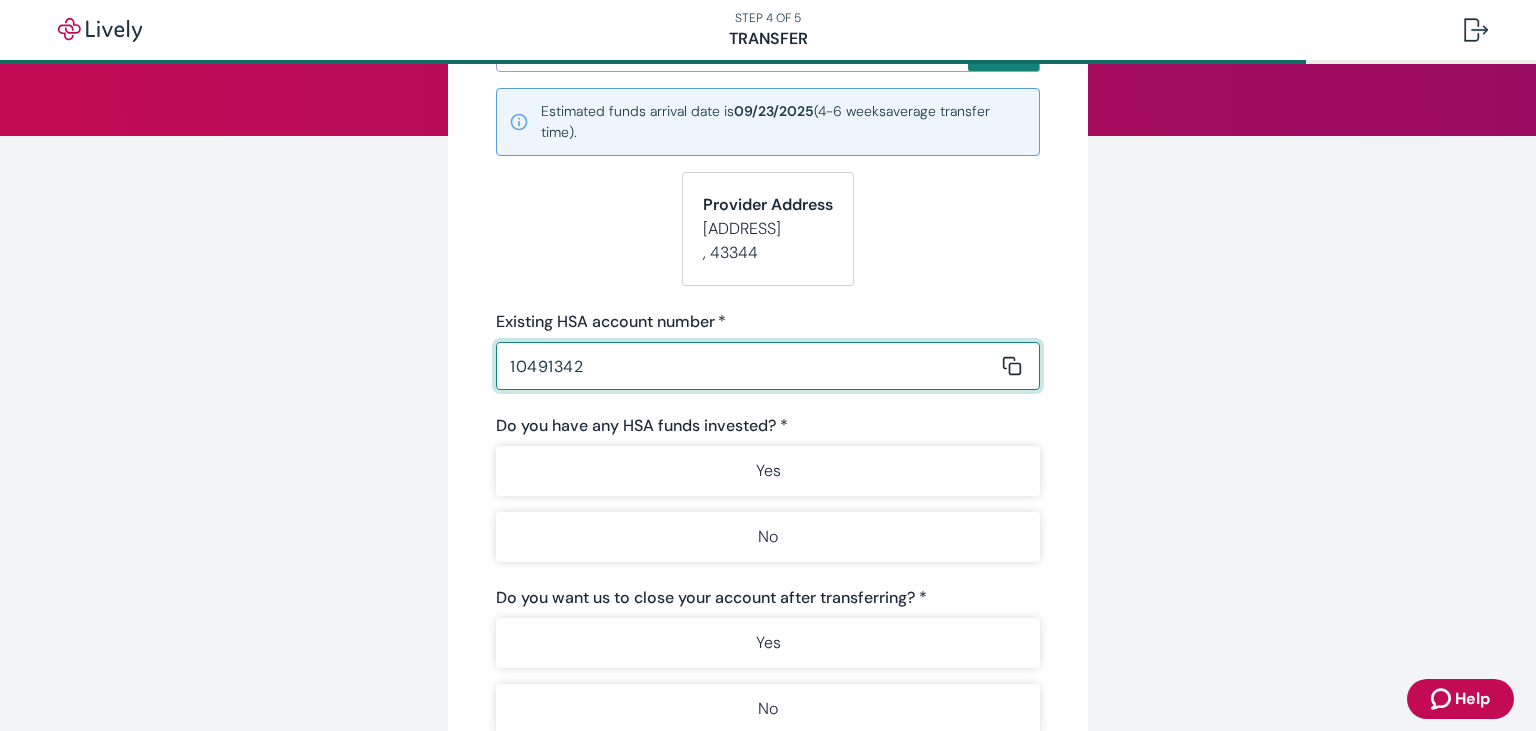 scroll, scrollTop: 249, scrollLeft: 0, axis: vertical 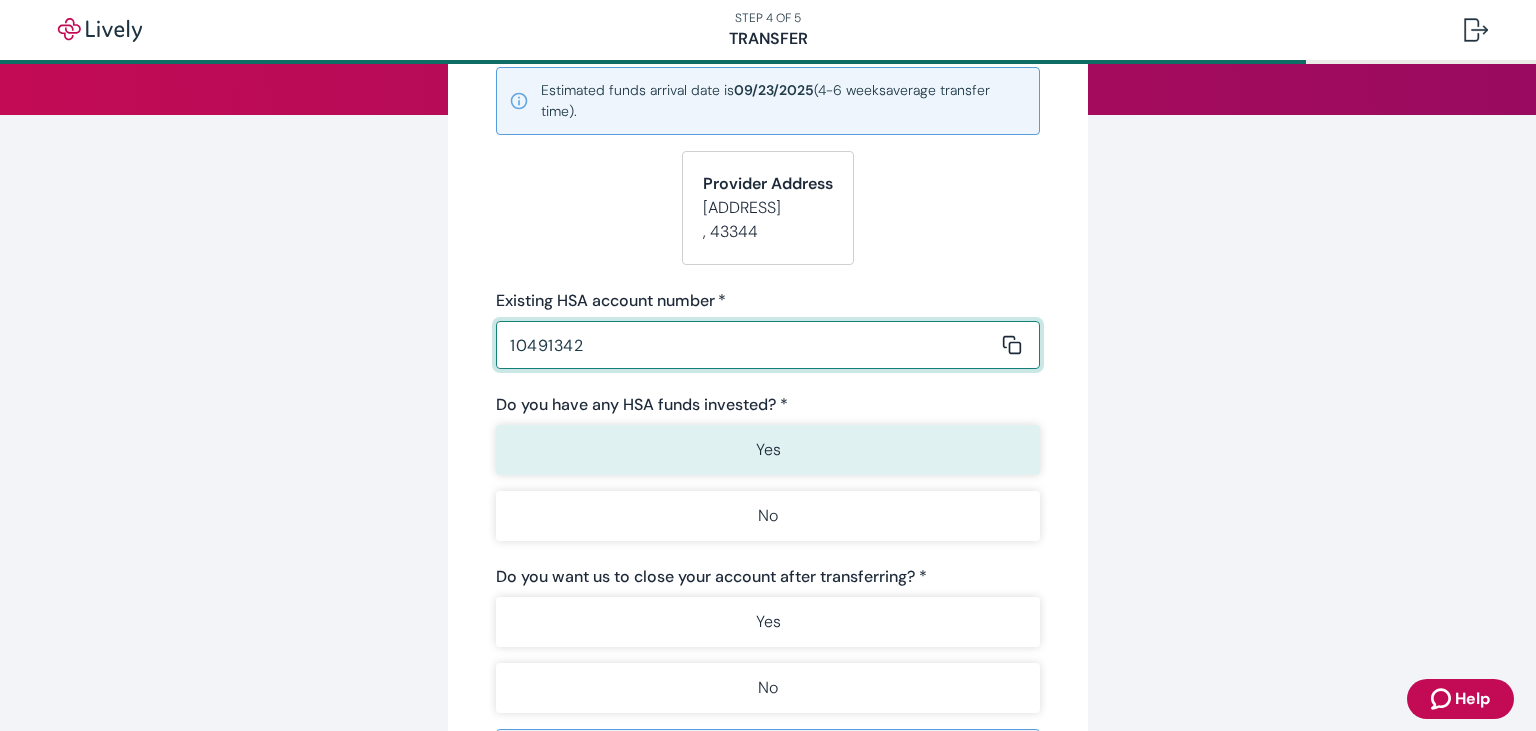 type on "10491342" 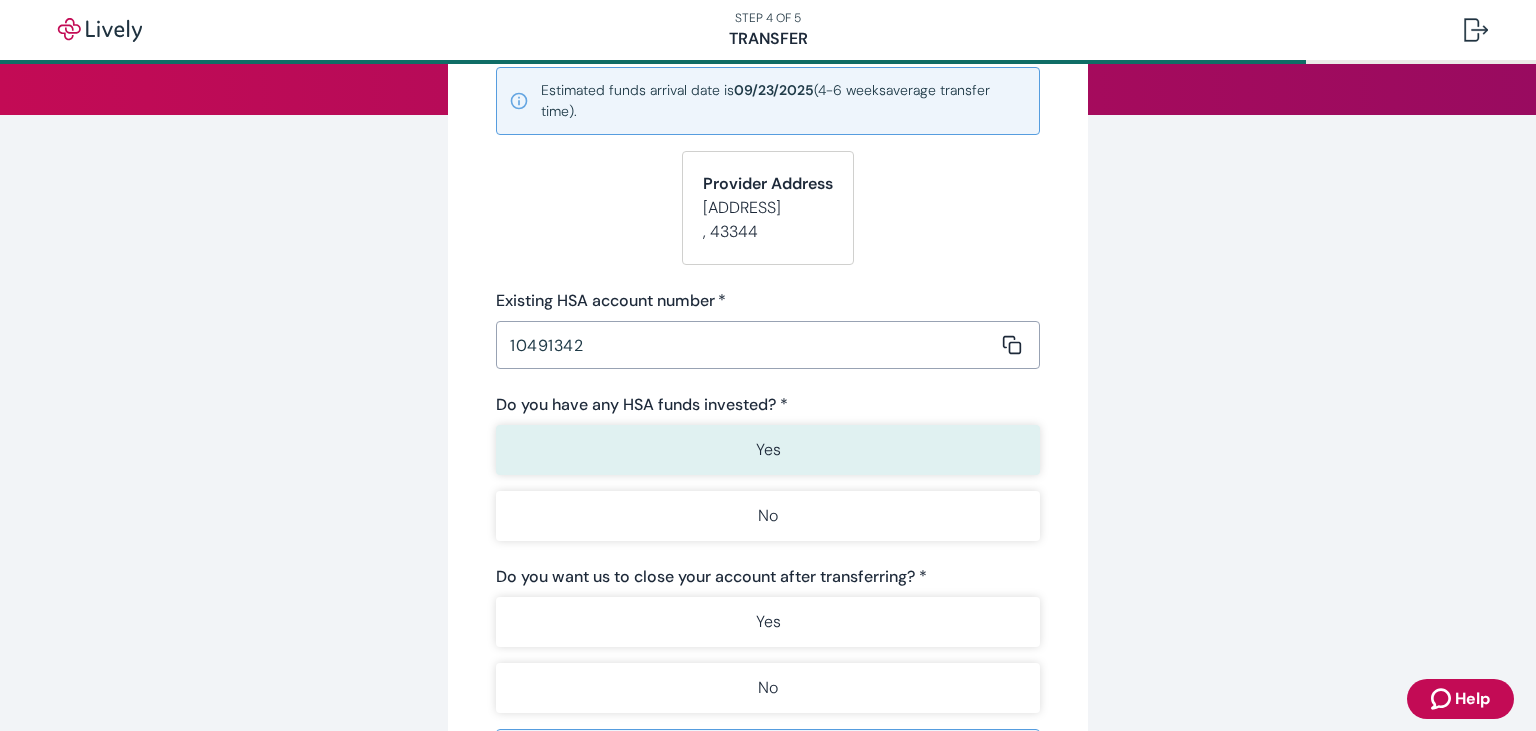 click on "Yes" at bounding box center [768, 450] 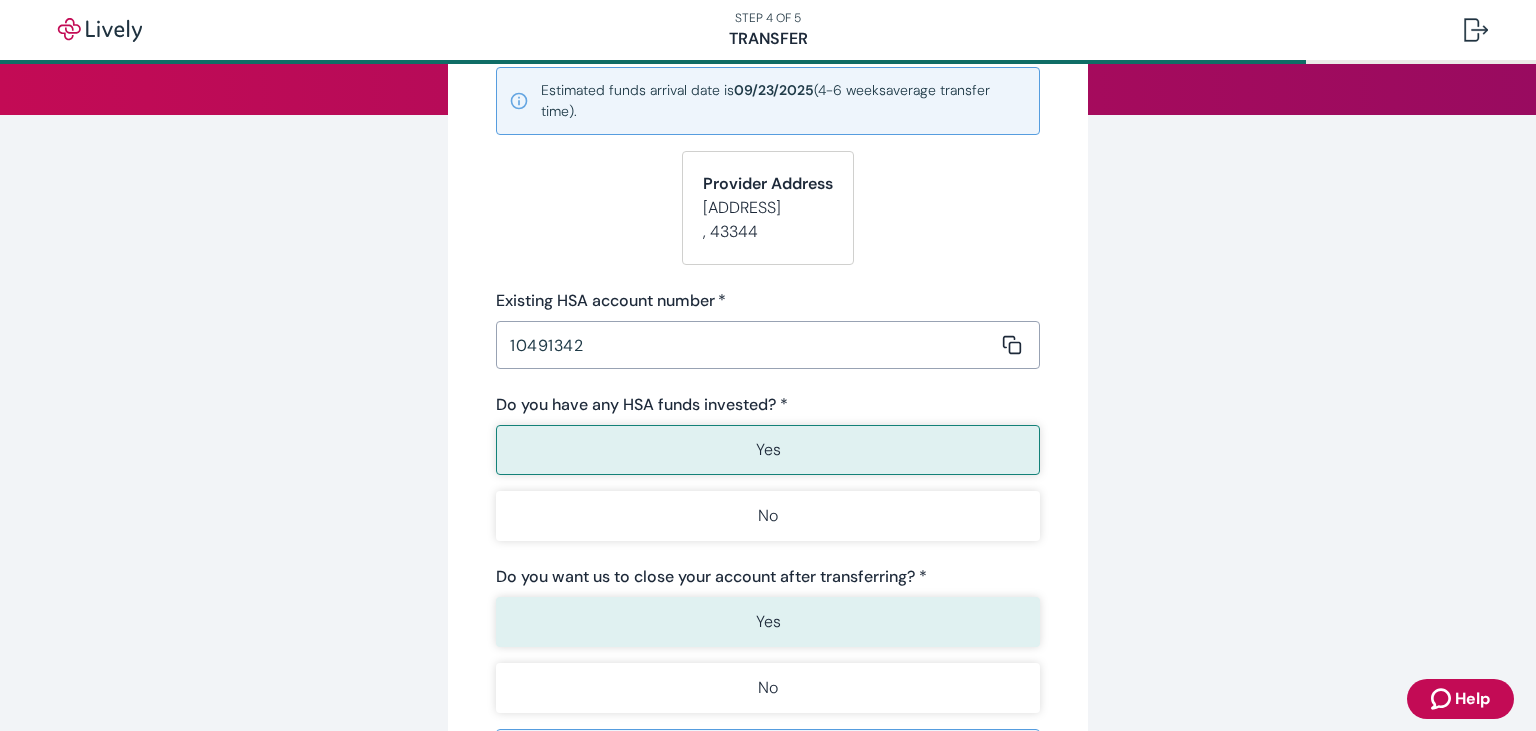 click on "Yes" at bounding box center (768, 622) 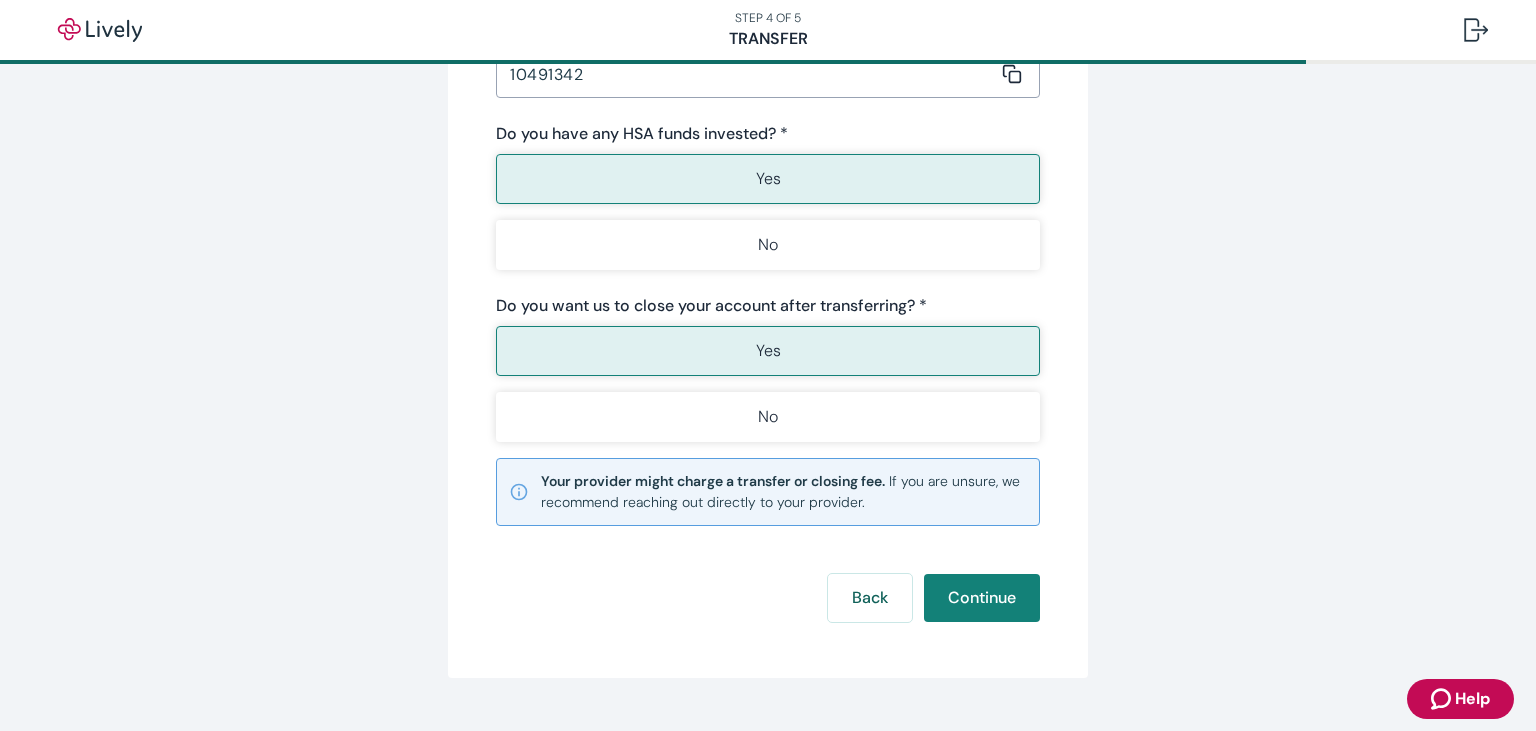 scroll, scrollTop: 540, scrollLeft: 0, axis: vertical 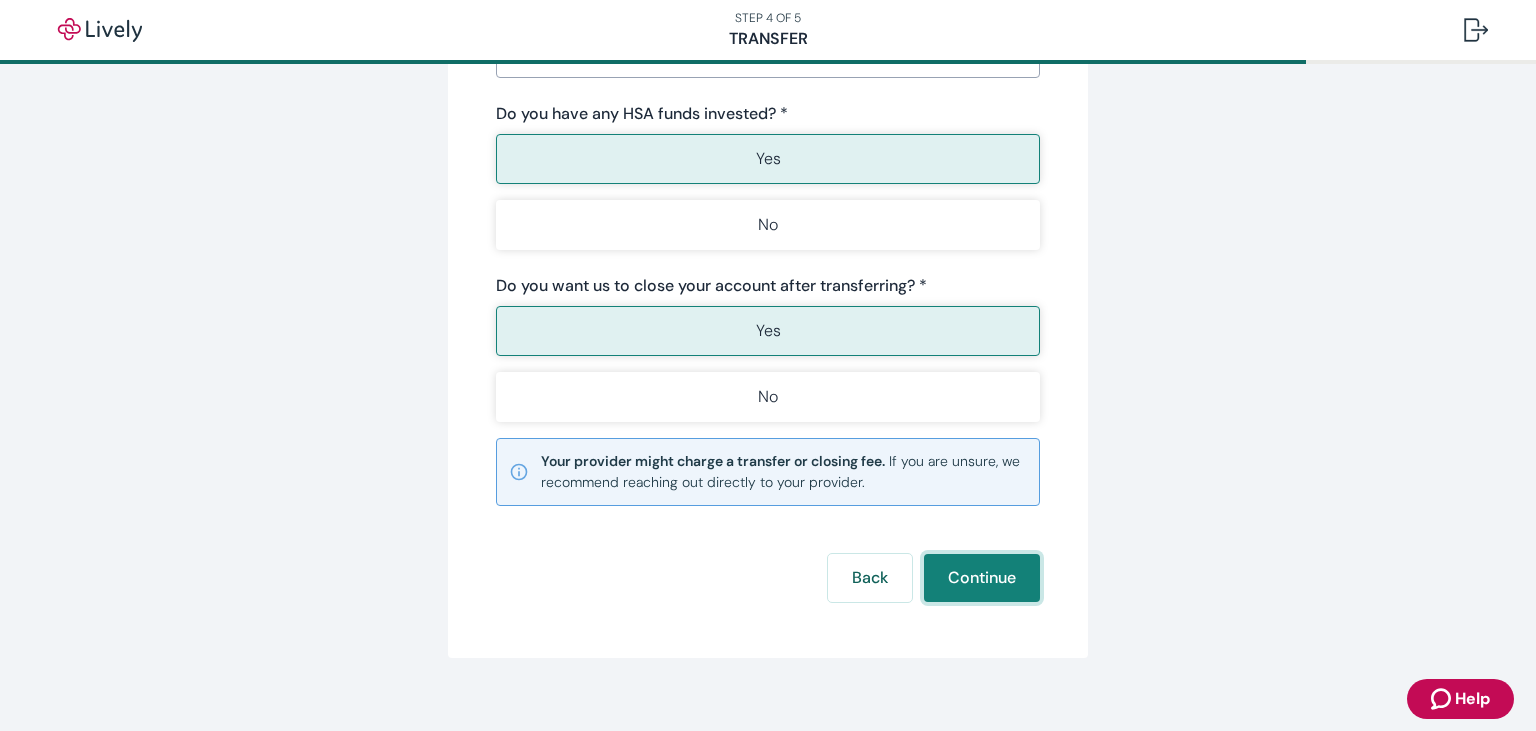 click on "Continue" at bounding box center [982, 578] 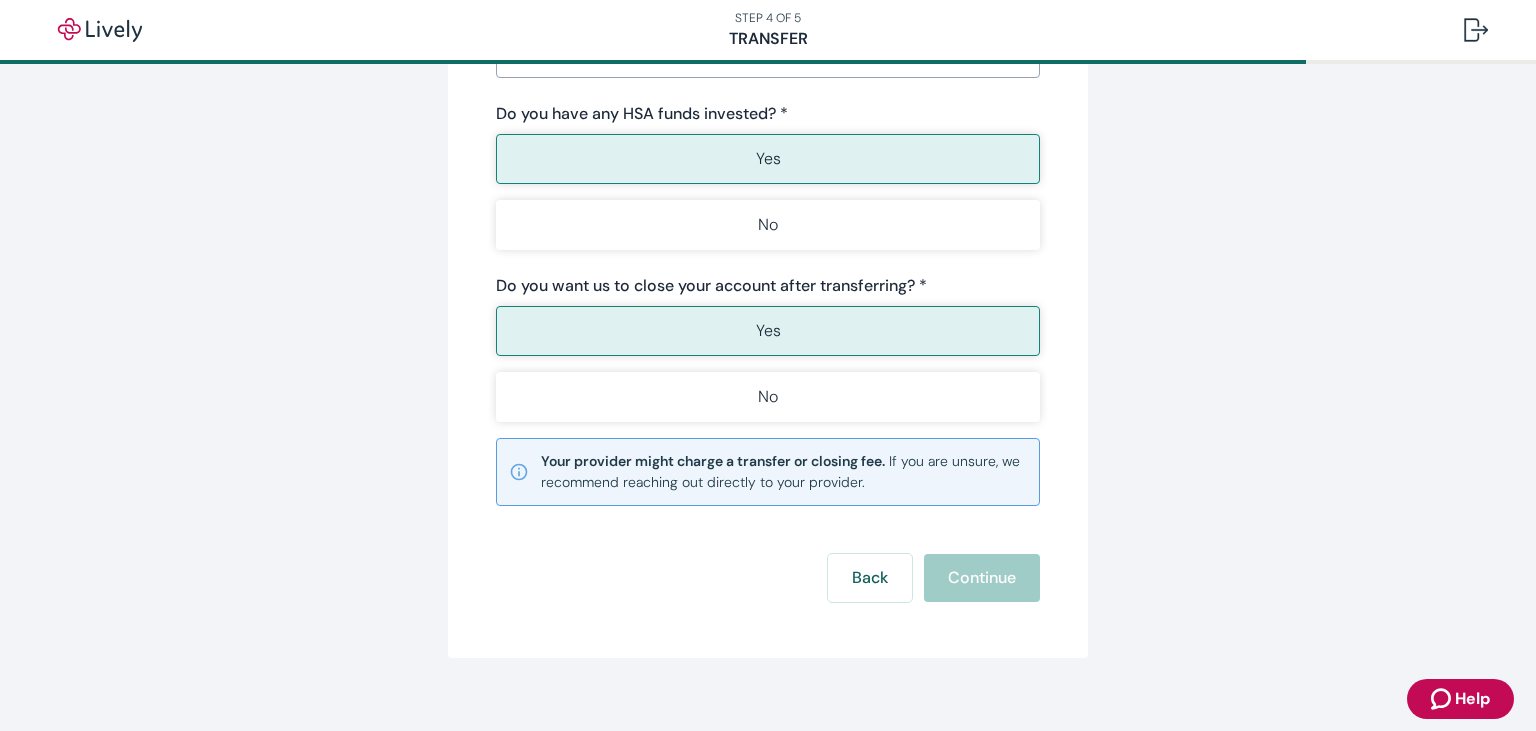 scroll, scrollTop: 0, scrollLeft: 0, axis: both 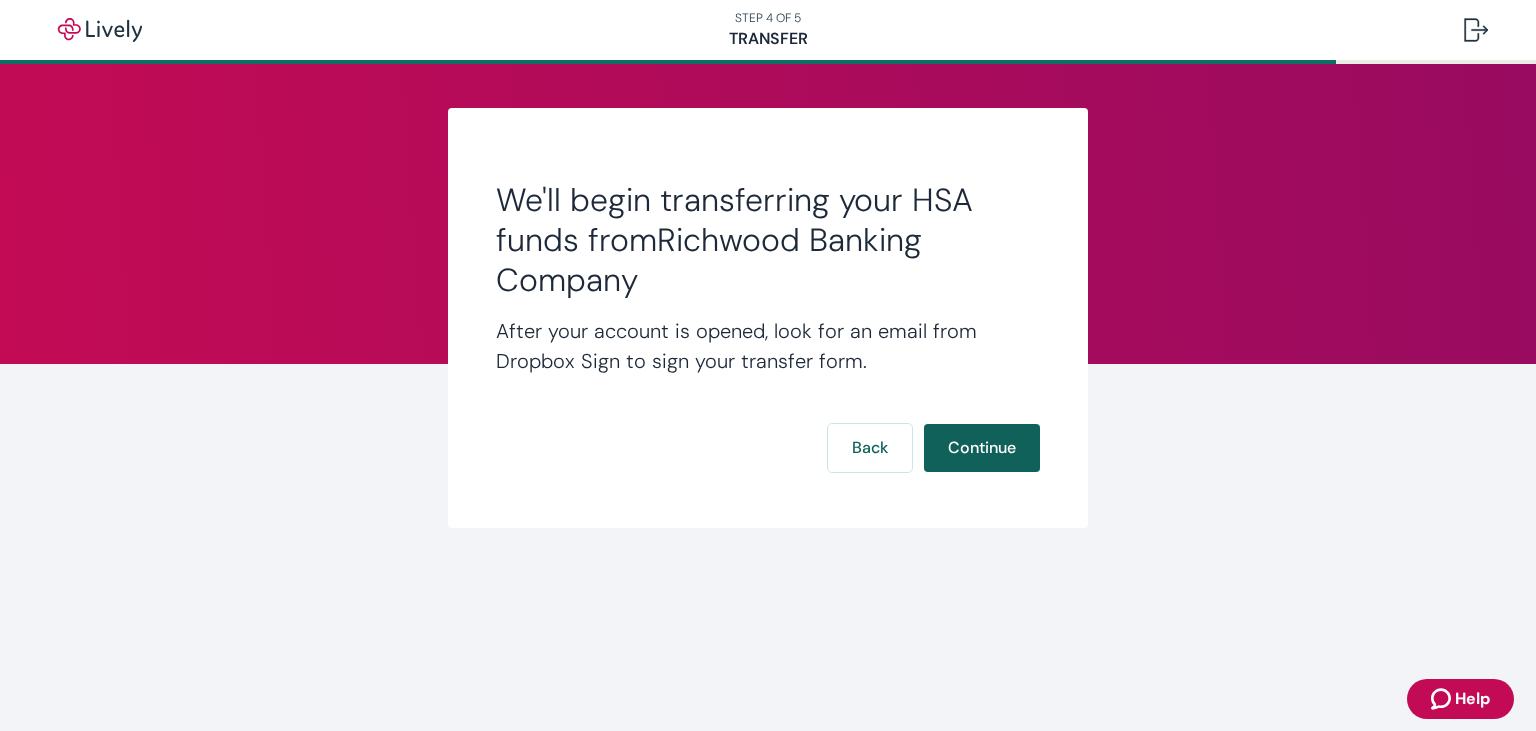 click on "Continue" at bounding box center [982, 448] 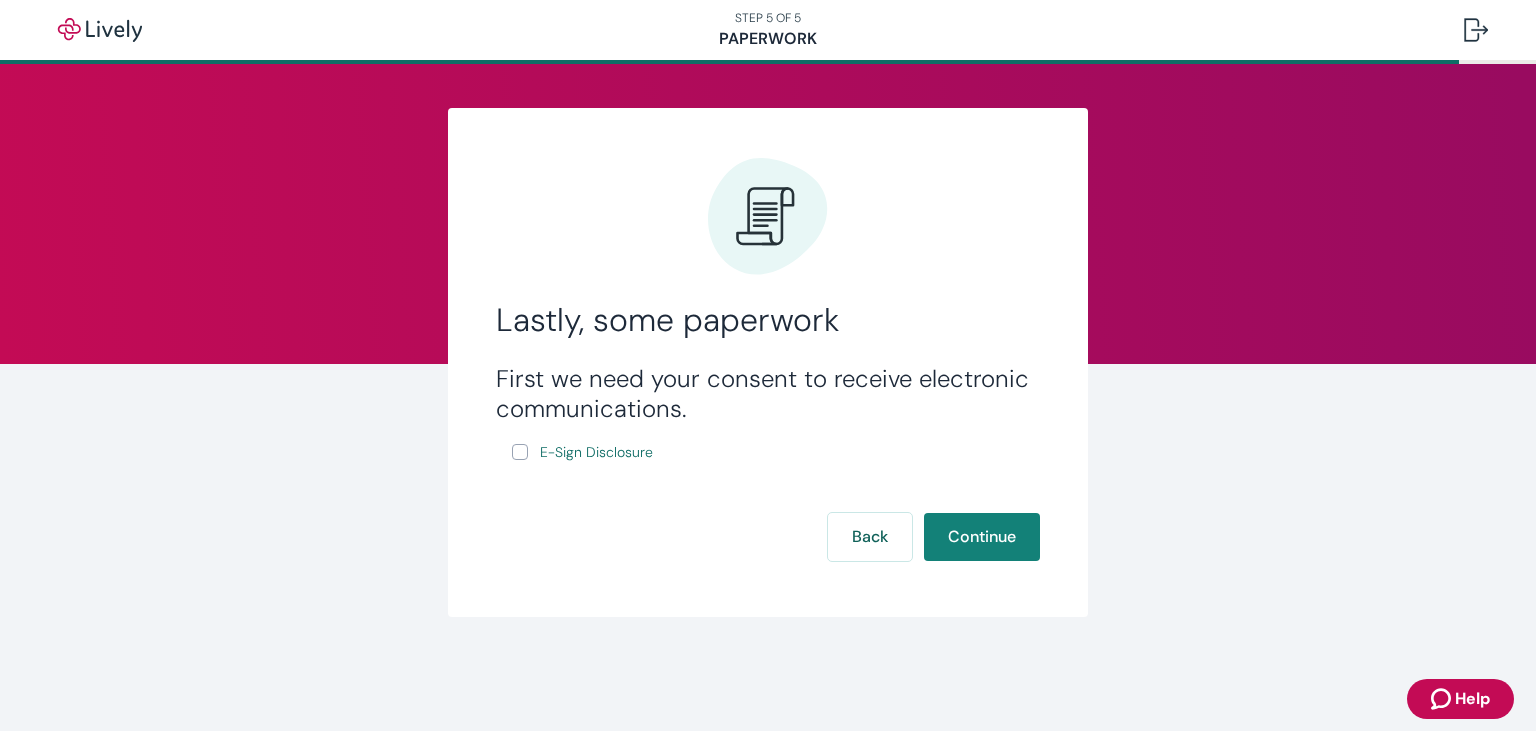 click on "E-Sign Disclosure" at bounding box center [520, 452] 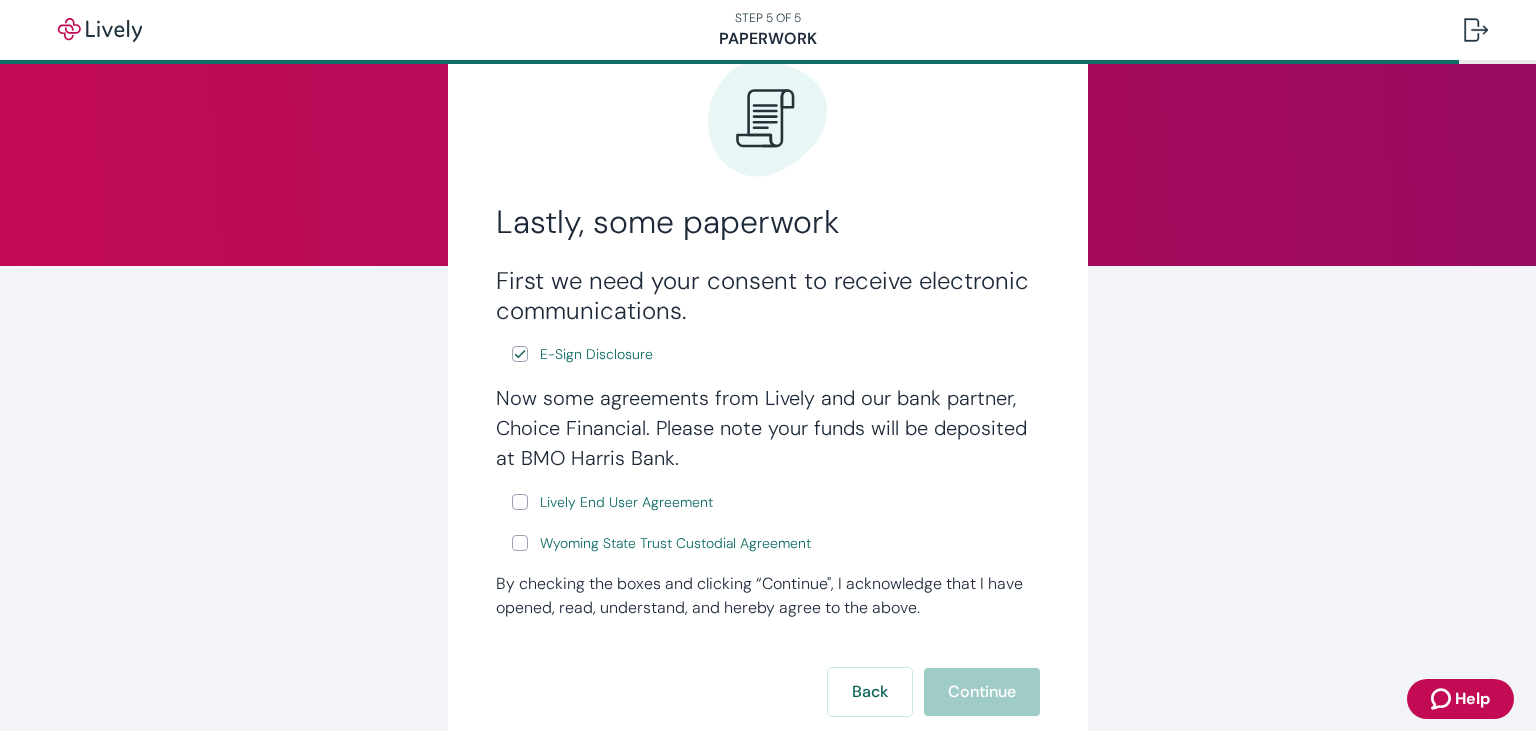 scroll, scrollTop: 124, scrollLeft: 0, axis: vertical 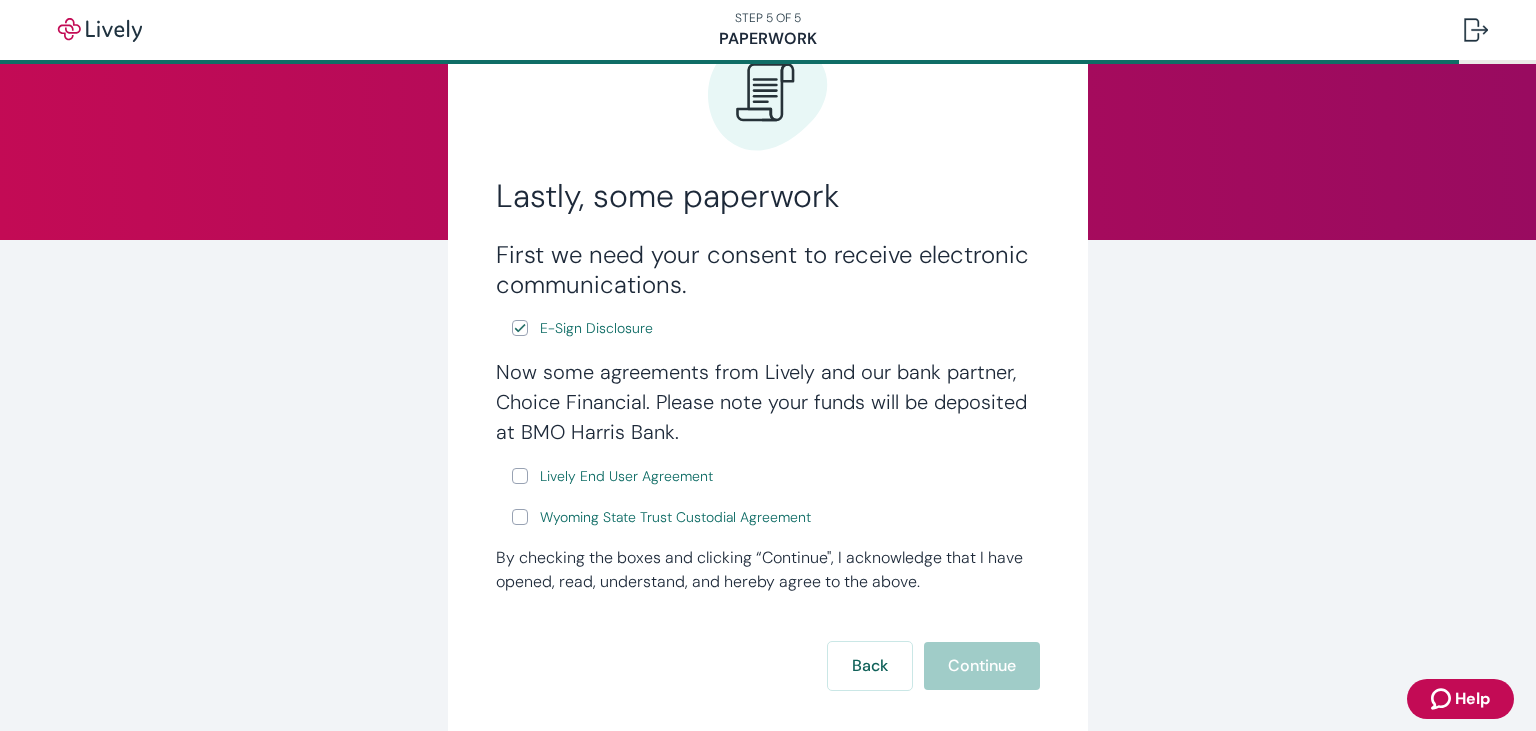 click on "Lively End User Agreement" at bounding box center [520, 476] 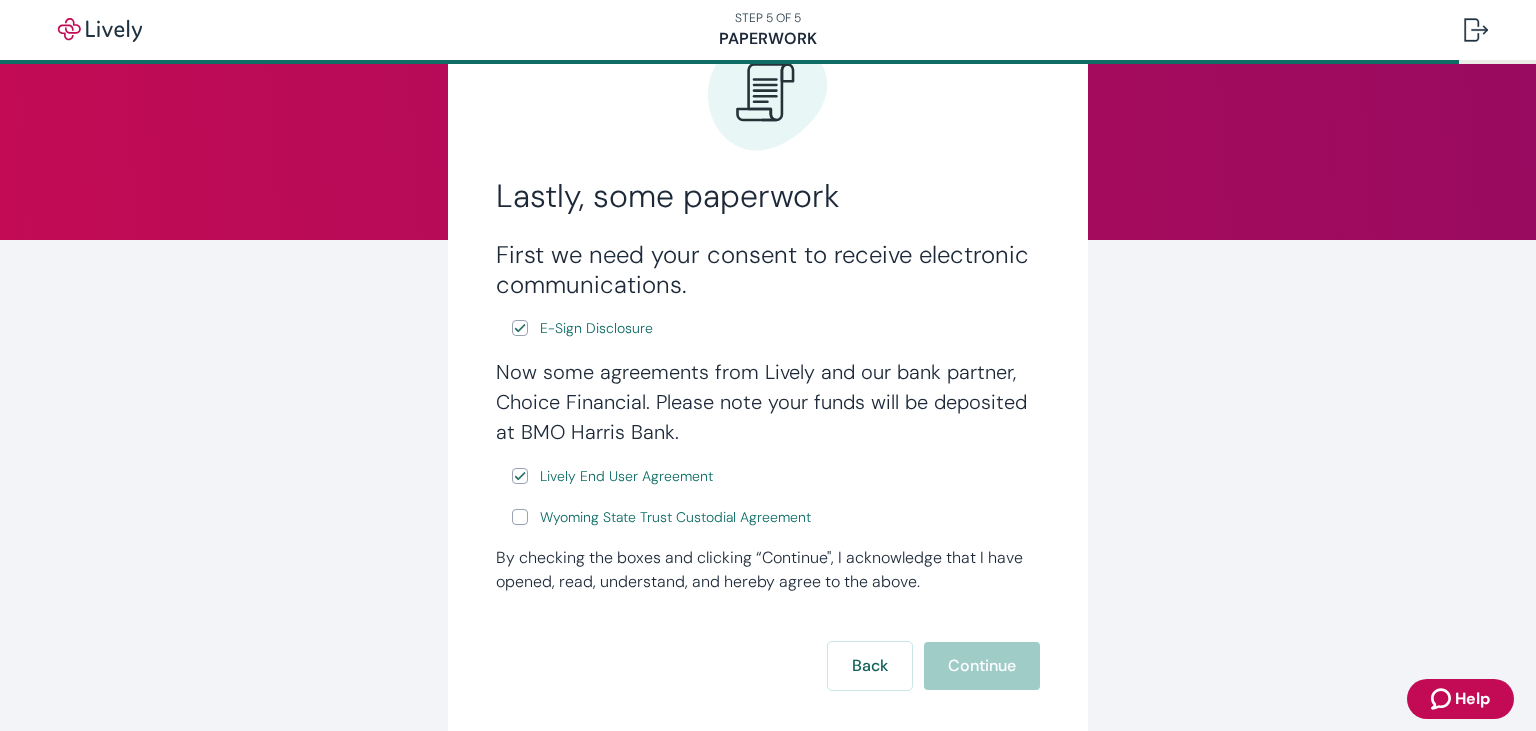 click on "Wyoming State Trust Custodial Agreement" at bounding box center [520, 517] 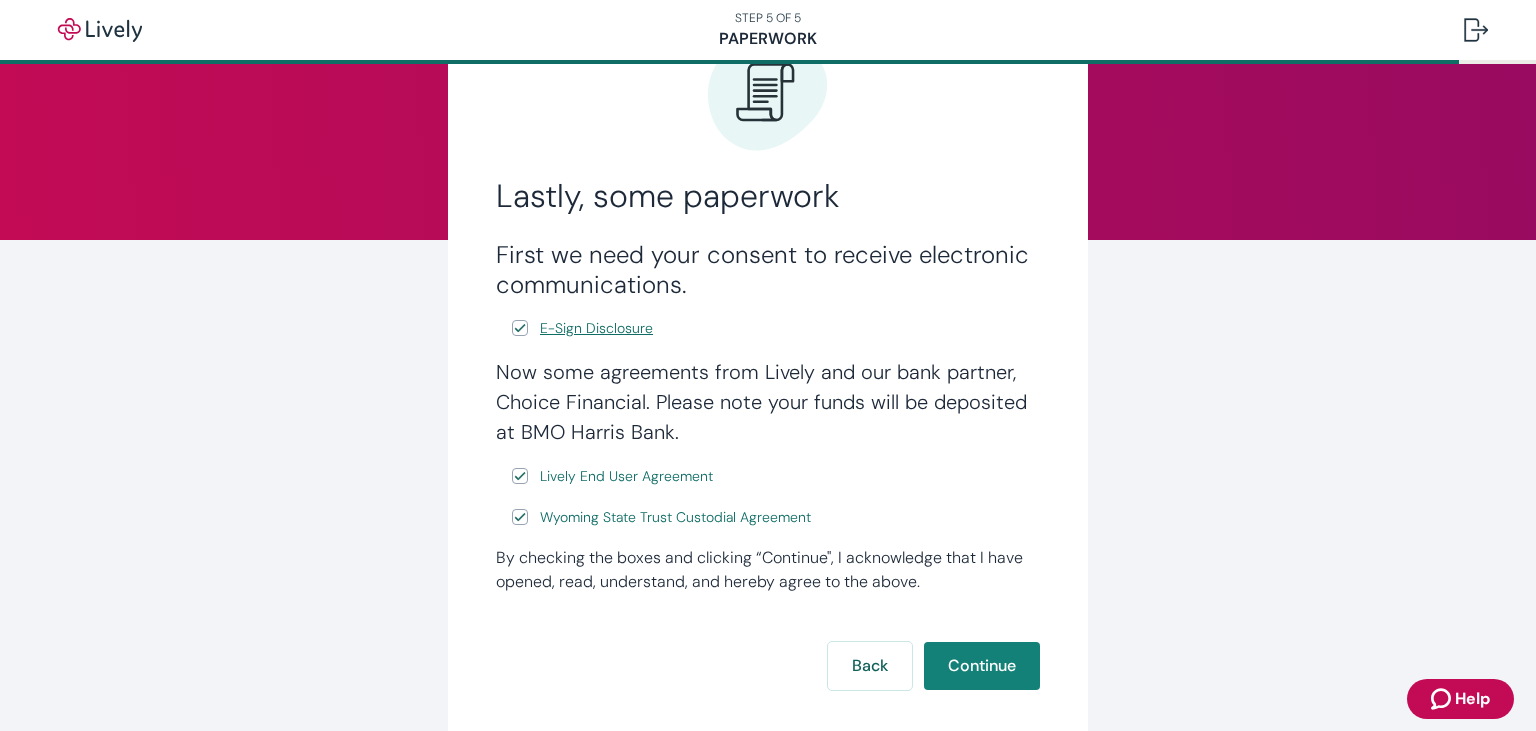 click on "E-Sign Disclosure" at bounding box center [596, 328] 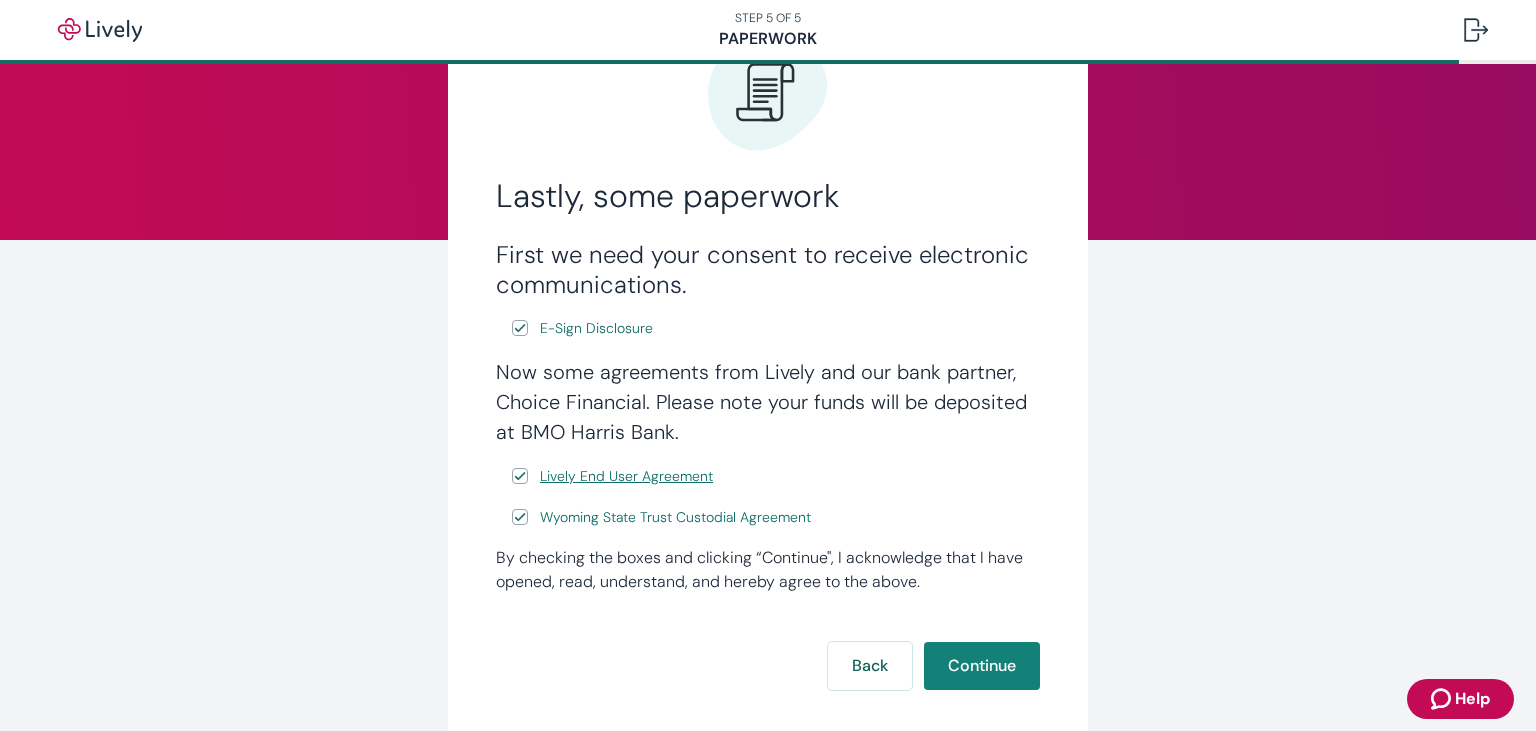 click on "Lively End User Agreement" at bounding box center [626, 476] 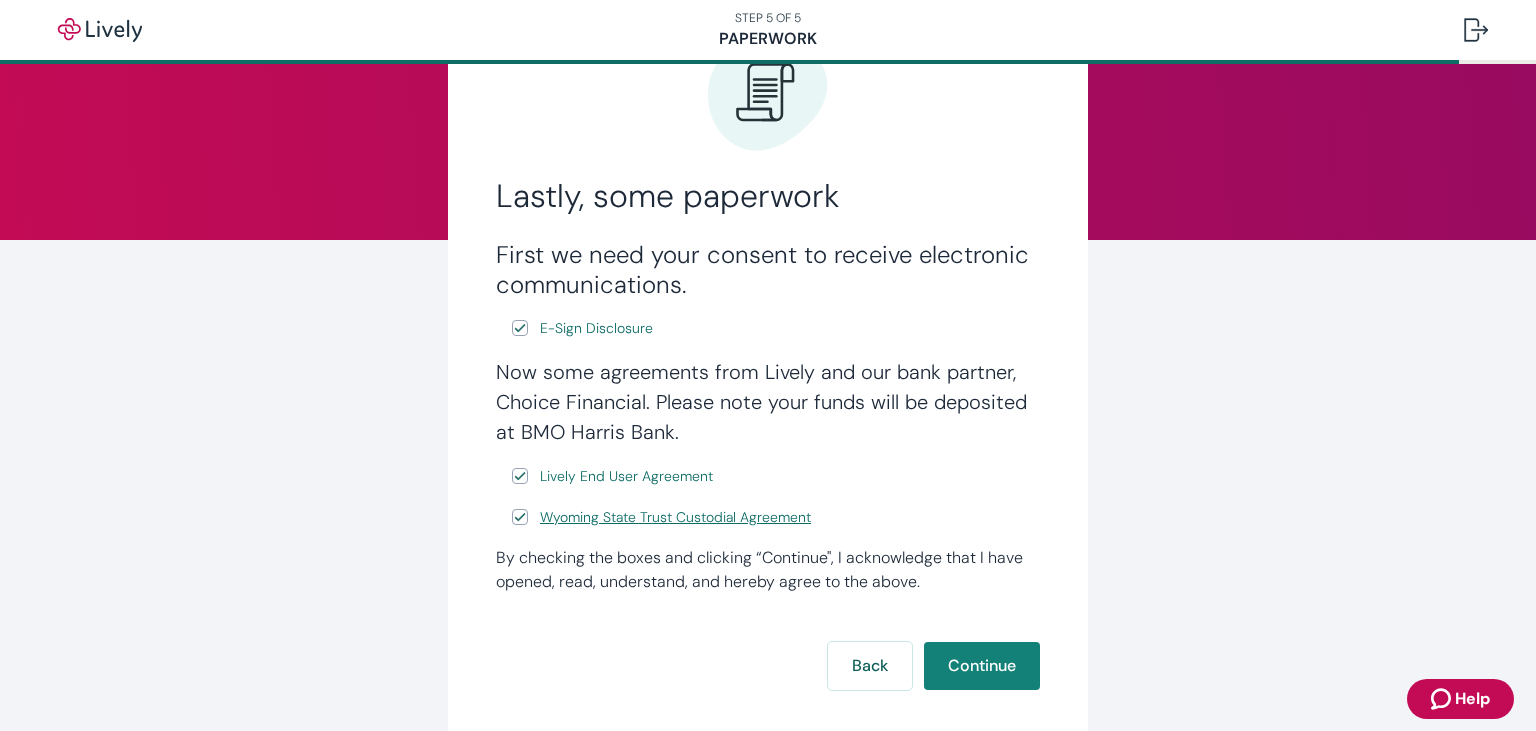 click on "Wyoming State Trust Custodial Agreement" at bounding box center (675, 517) 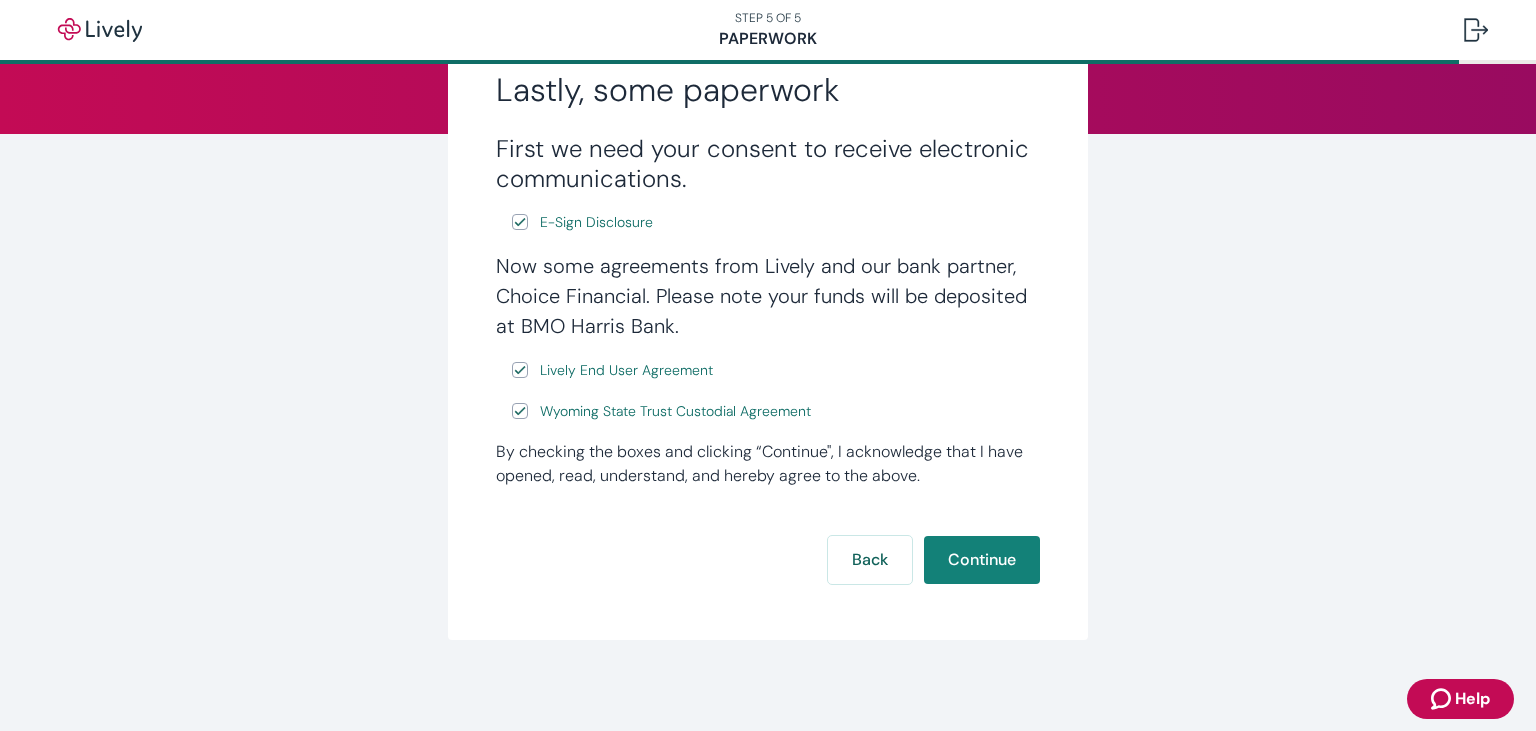 scroll, scrollTop: 237, scrollLeft: 0, axis: vertical 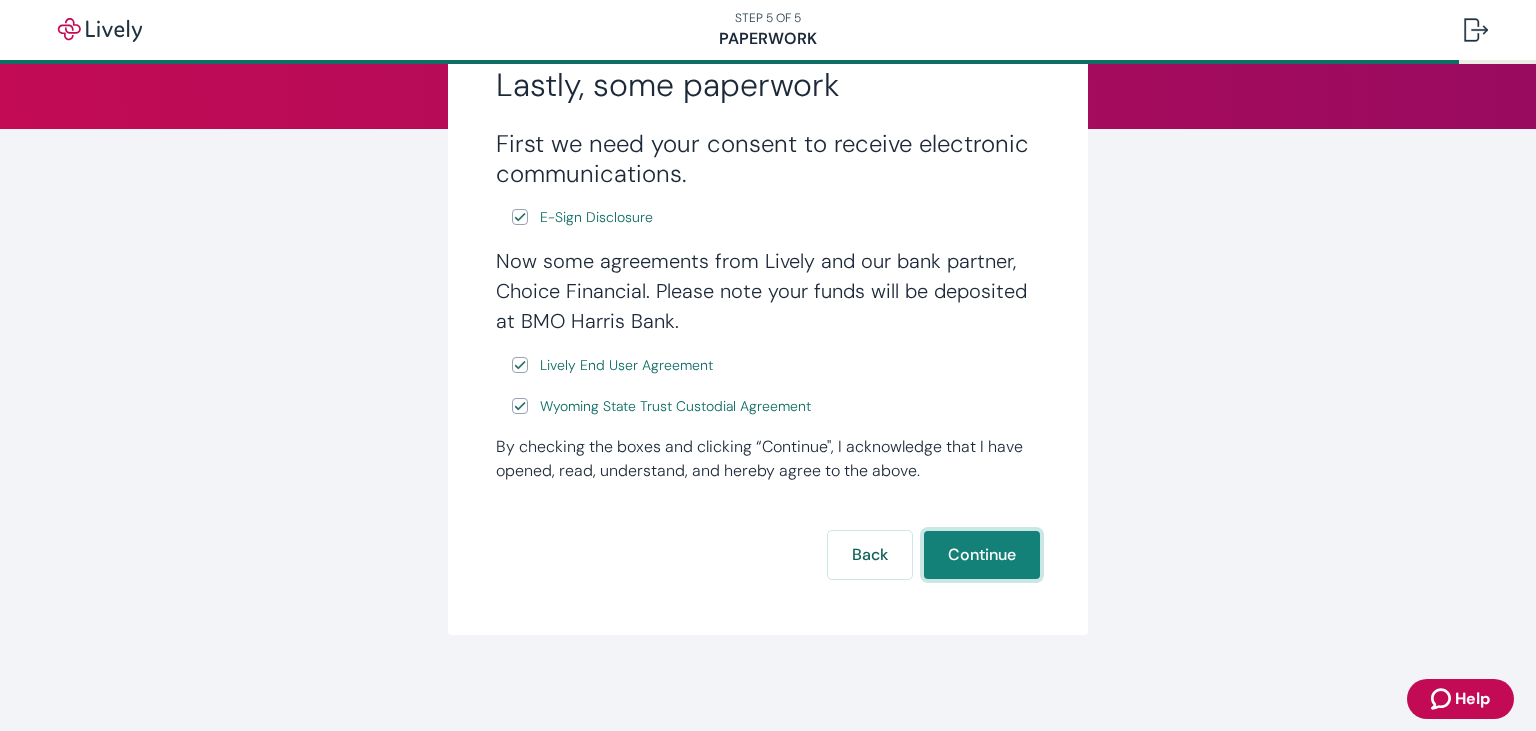click on "Continue" at bounding box center (982, 555) 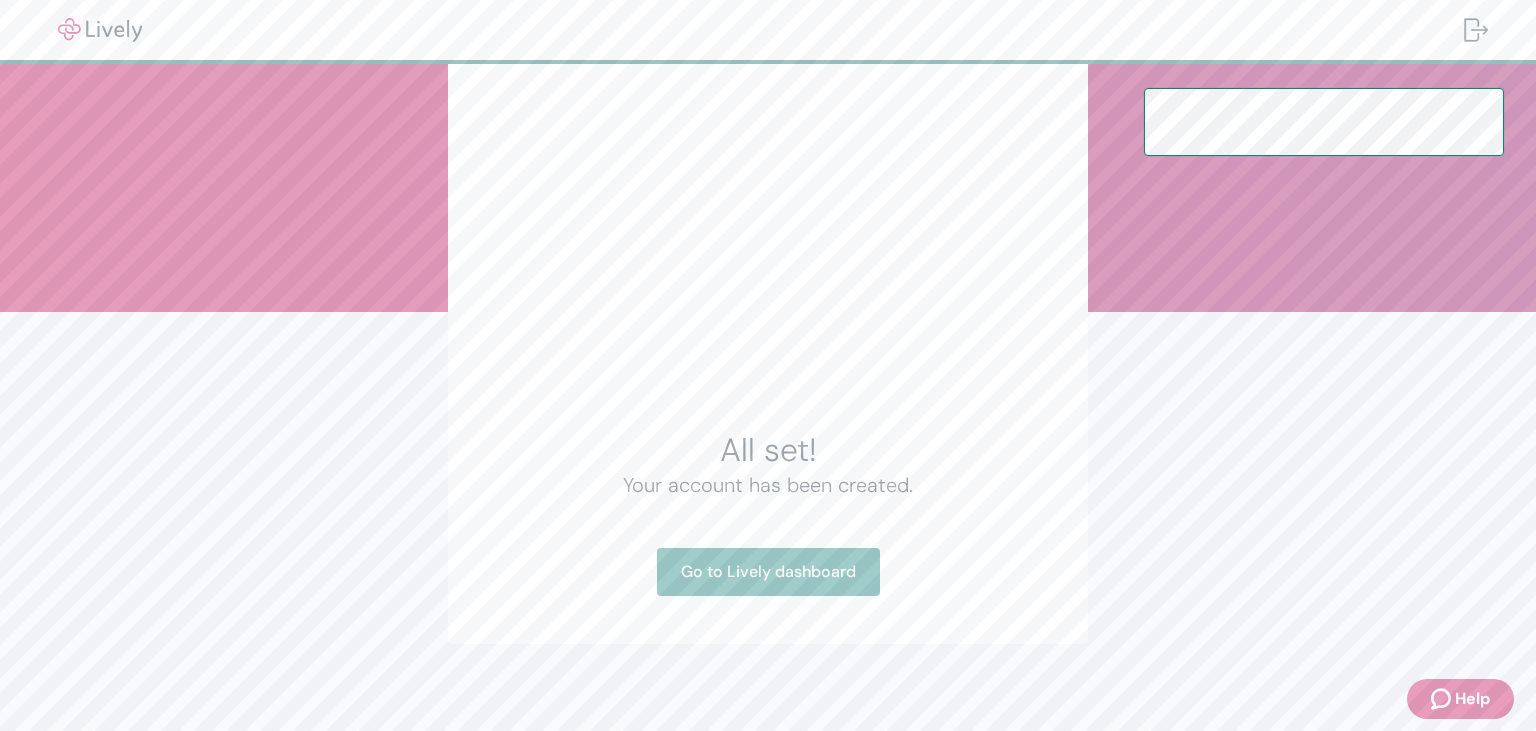 scroll, scrollTop: 61, scrollLeft: 0, axis: vertical 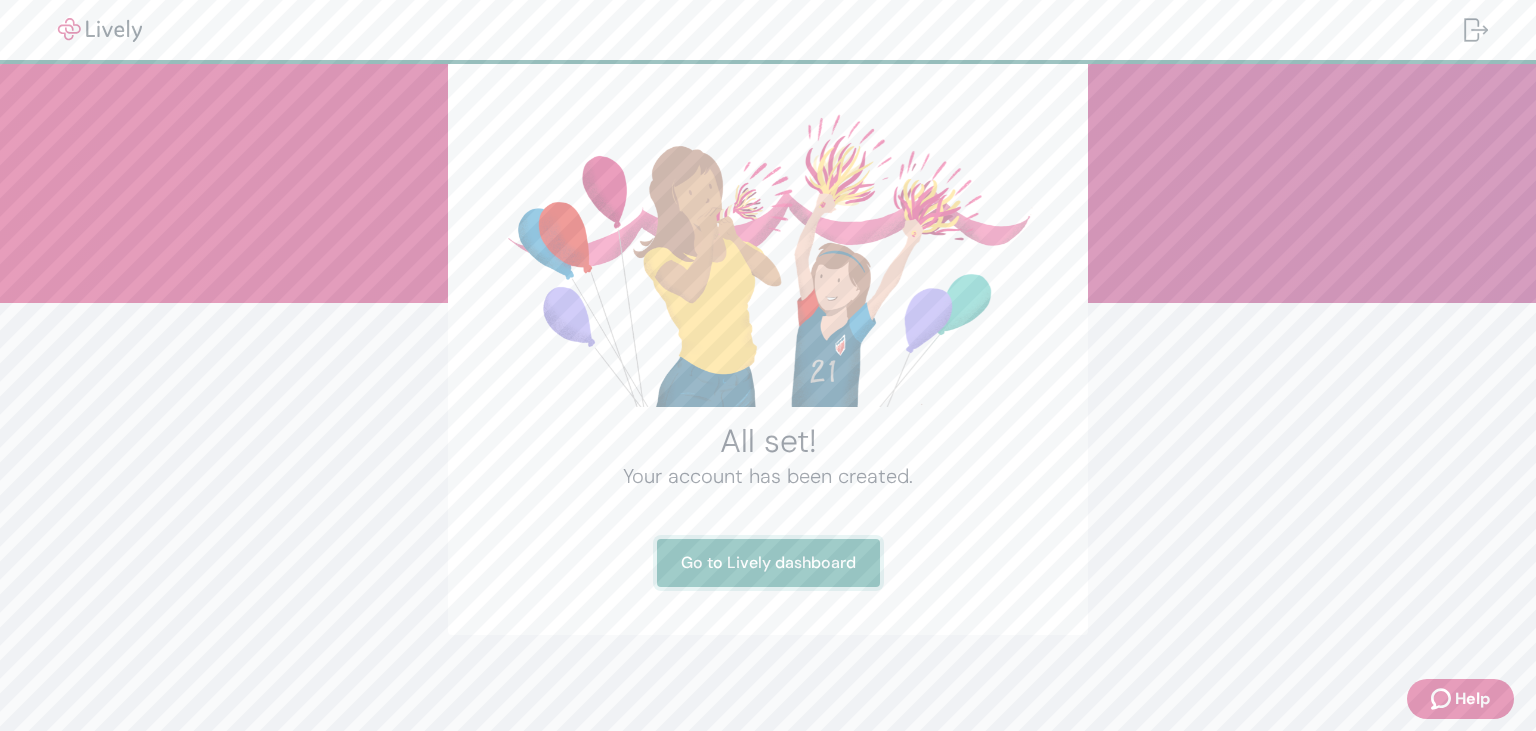 click on "Go to Lively dashboard" at bounding box center (768, 563) 